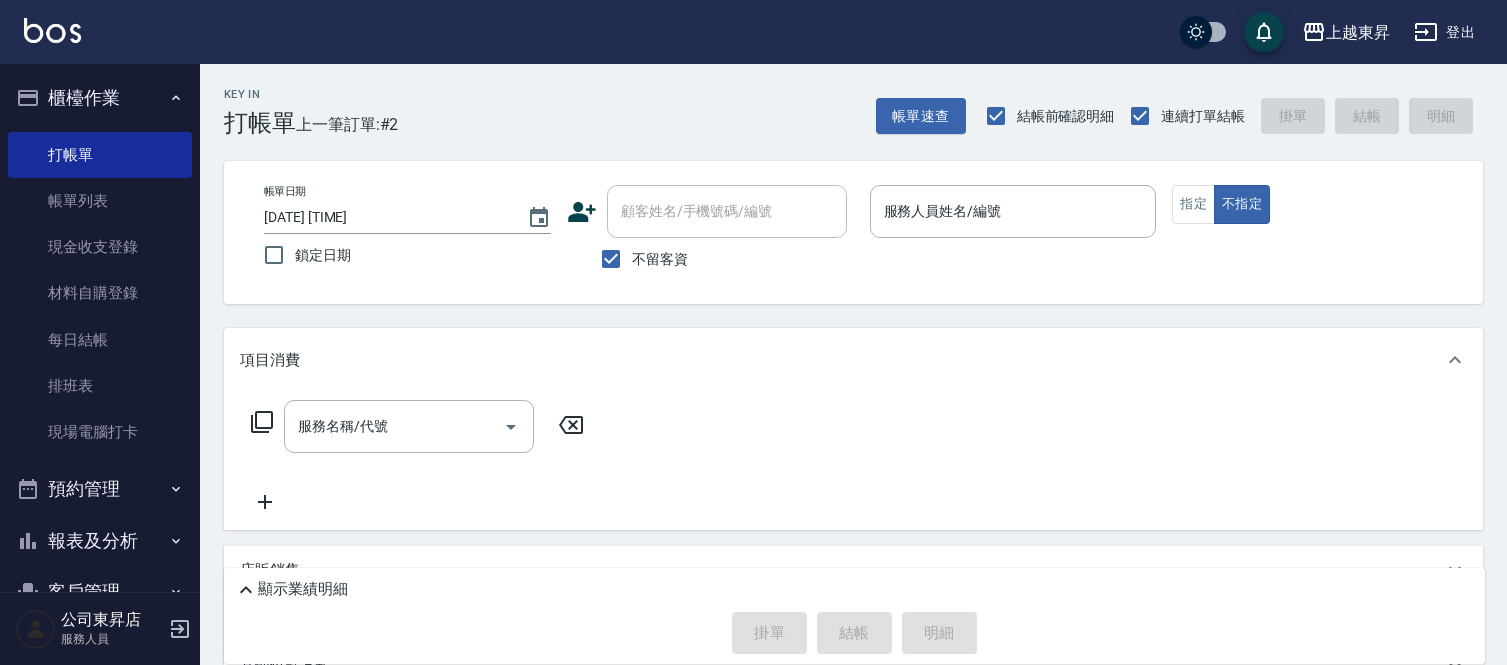 scroll, scrollTop: 0, scrollLeft: 0, axis: both 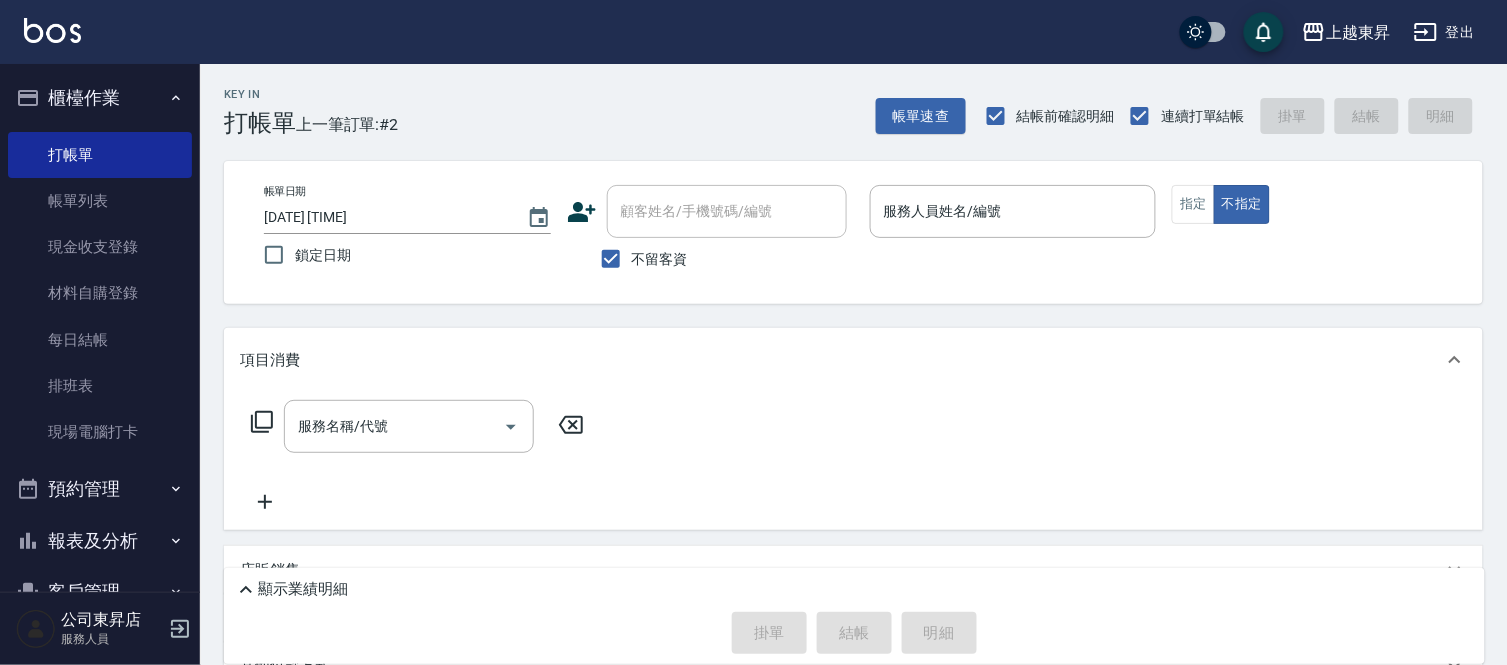 drag, startPoint x: 0, startPoint y: 494, endPoint x: 0, endPoint y: 476, distance: 18 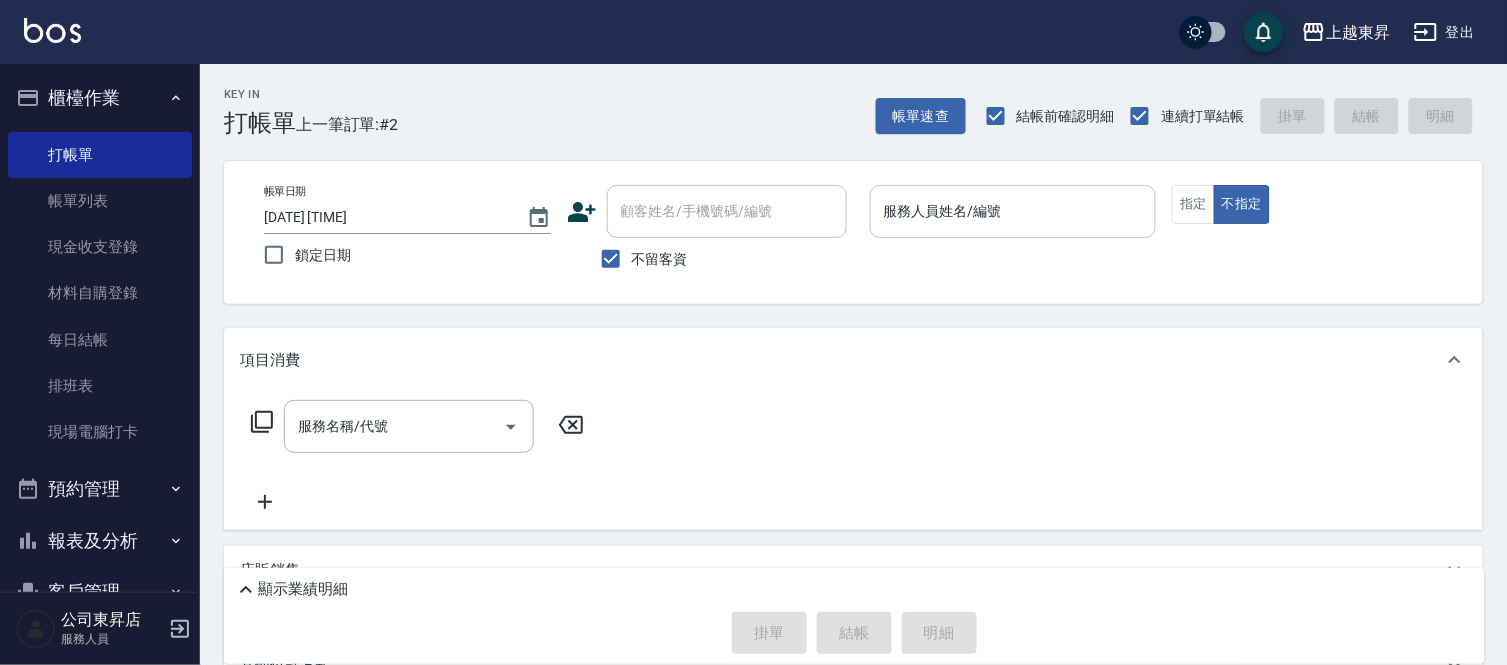 click on "服務人員姓名/編號 服務人員姓名/編號" at bounding box center (1013, 211) 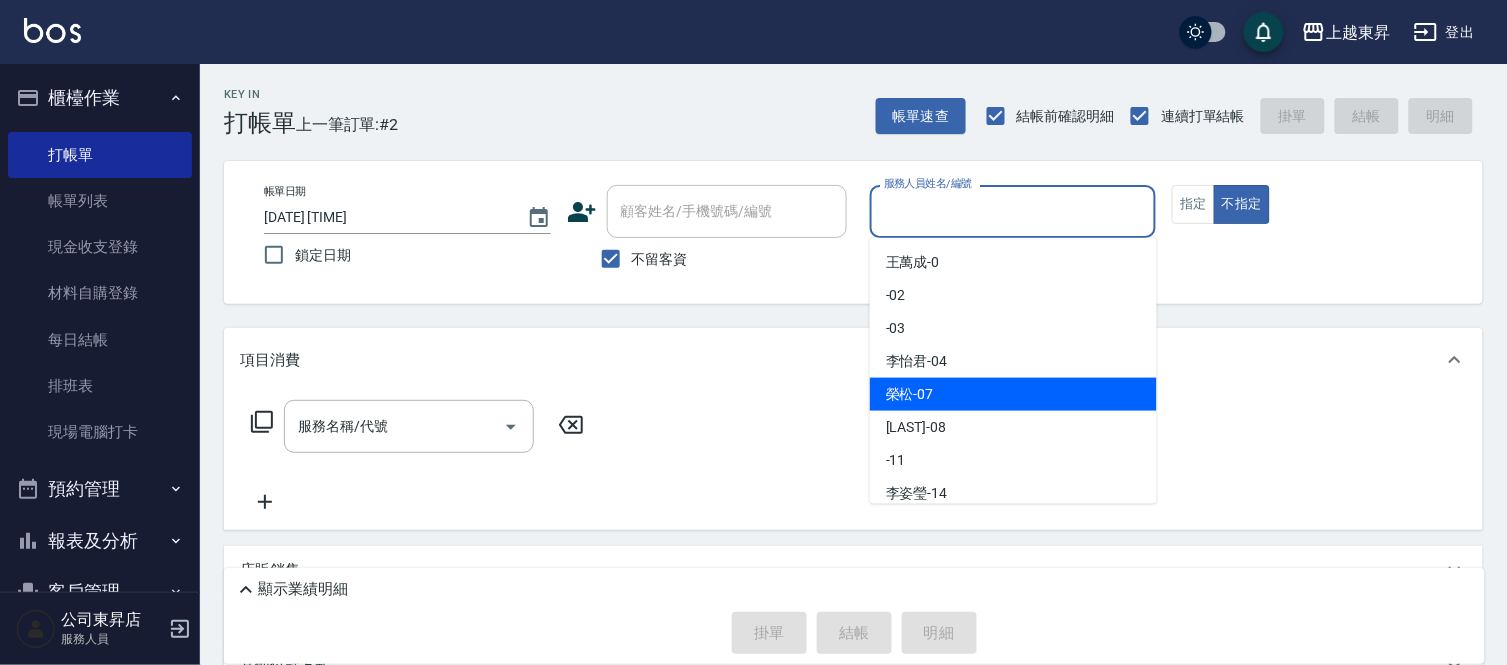 click on "榮松 -07" at bounding box center (910, 394) 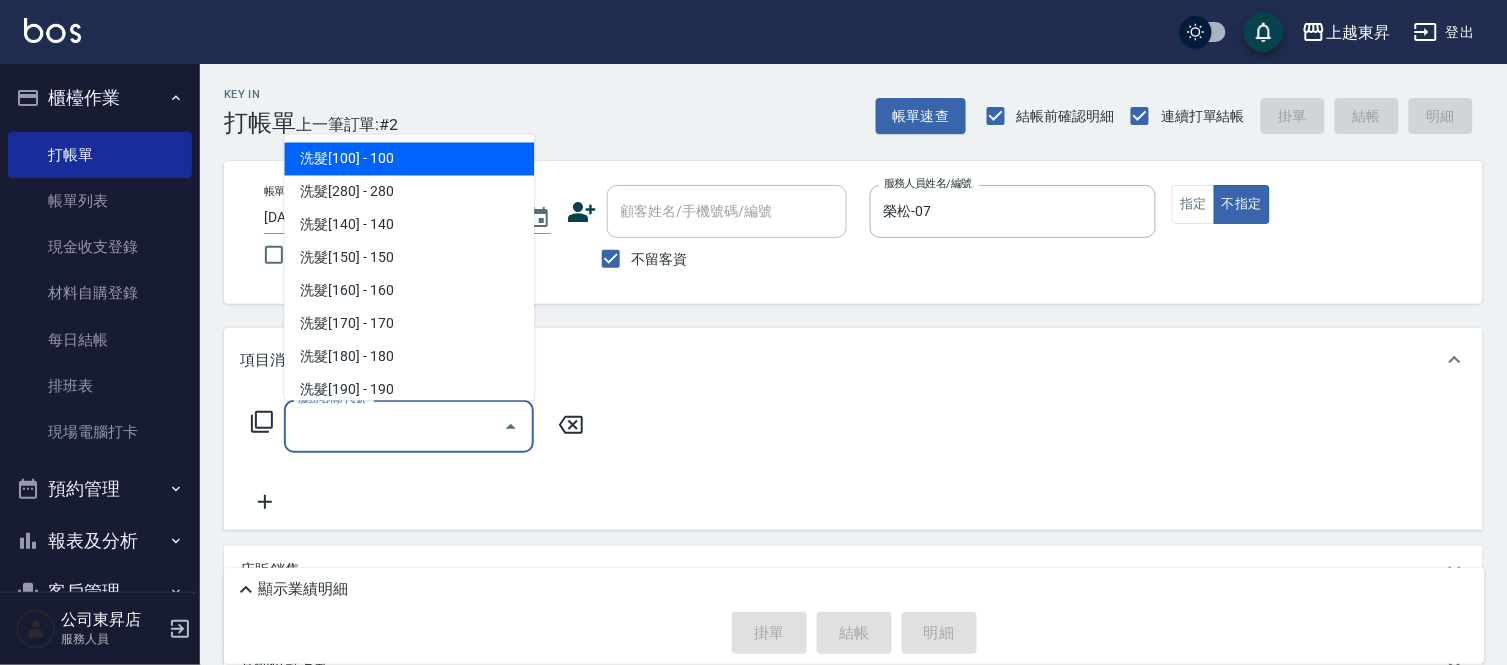 click on "服務名稱/代號" at bounding box center [394, 426] 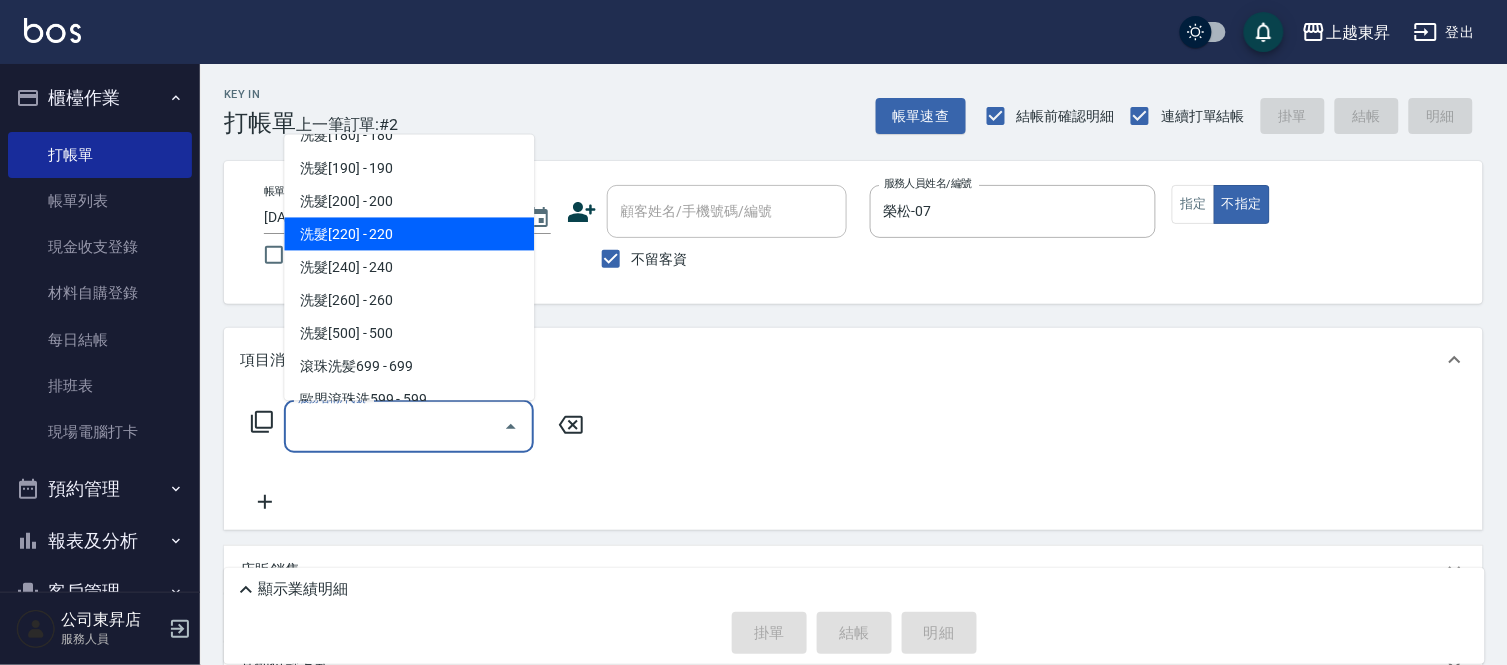 scroll, scrollTop: 333, scrollLeft: 0, axis: vertical 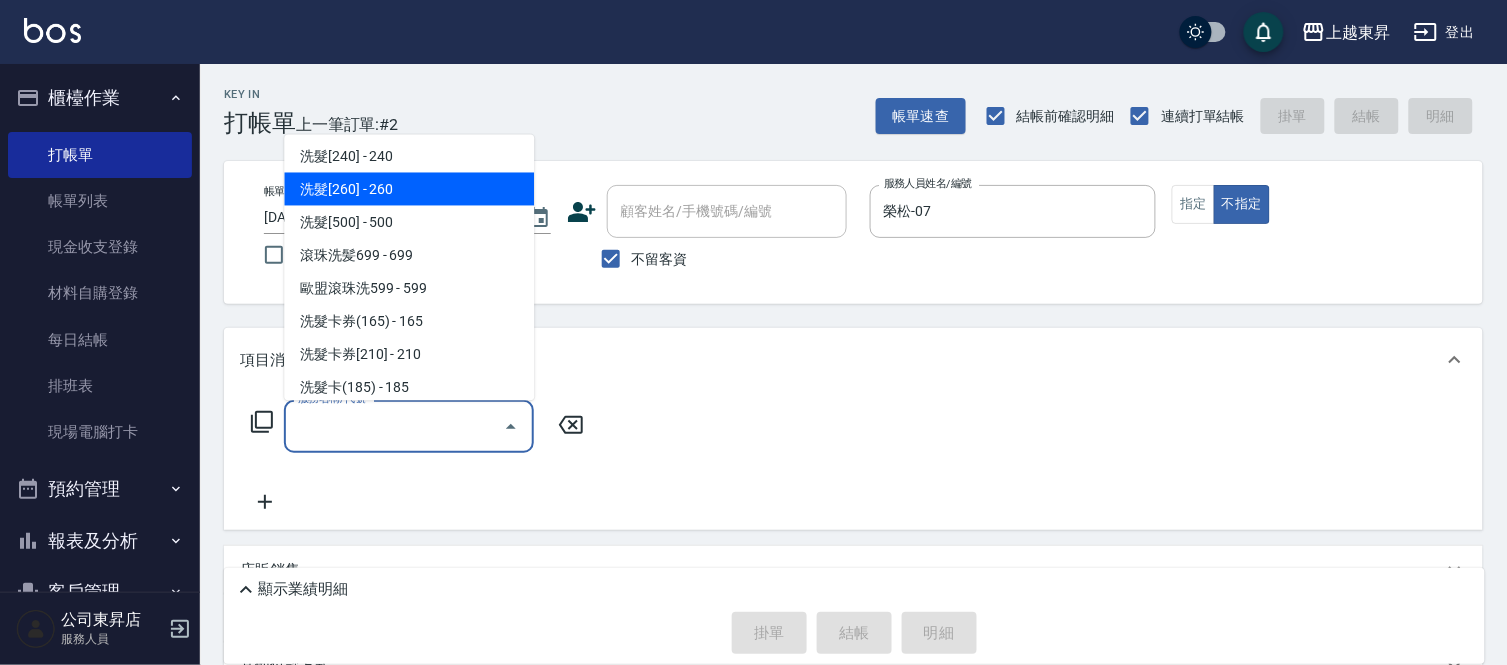 click on "洗髮[260] - 260" at bounding box center [409, 189] 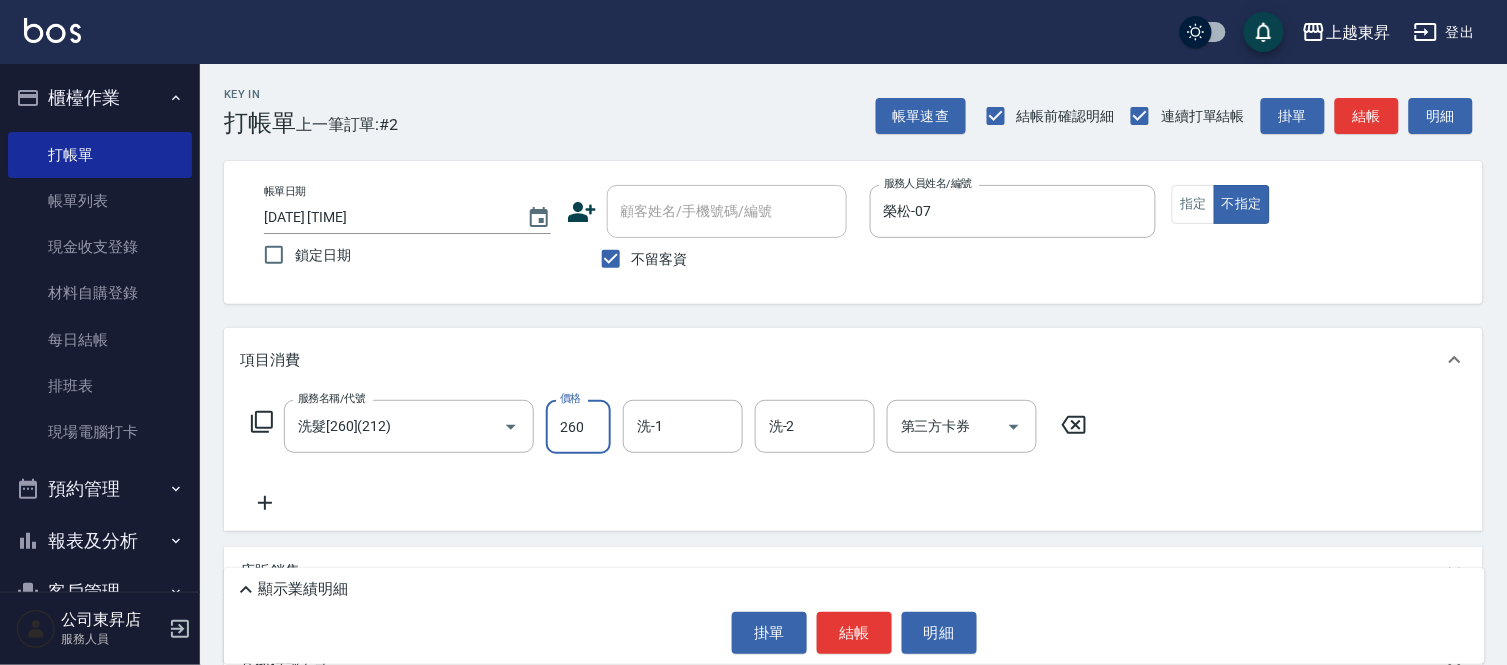 click on "260" at bounding box center (578, 427) 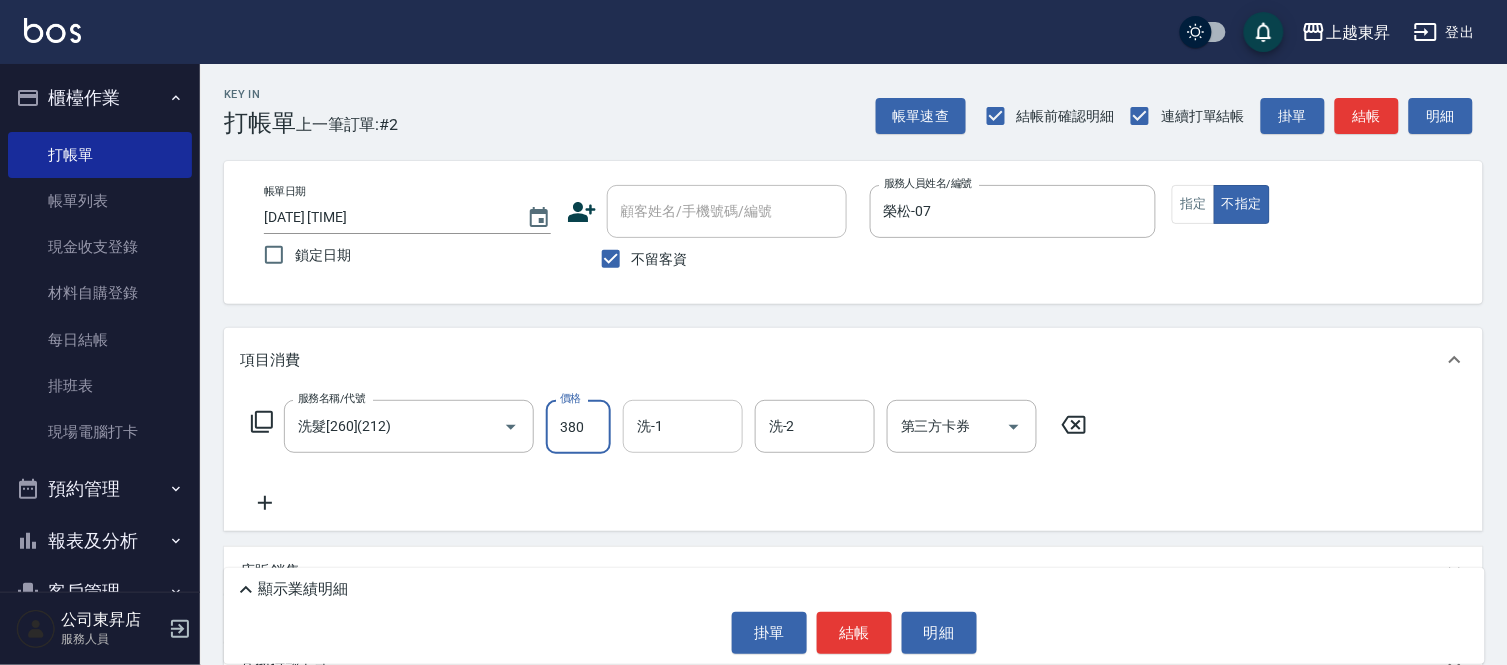 type on "380" 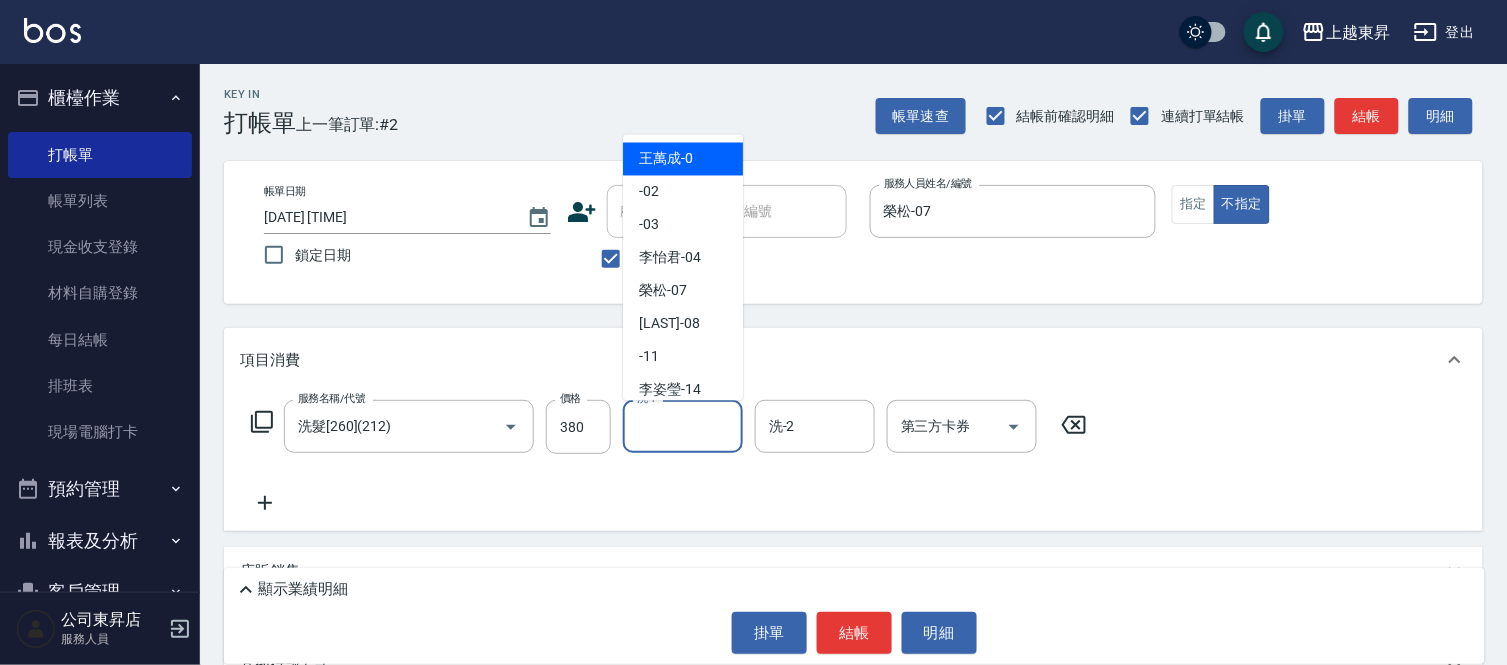 click on "洗-1" at bounding box center [683, 426] 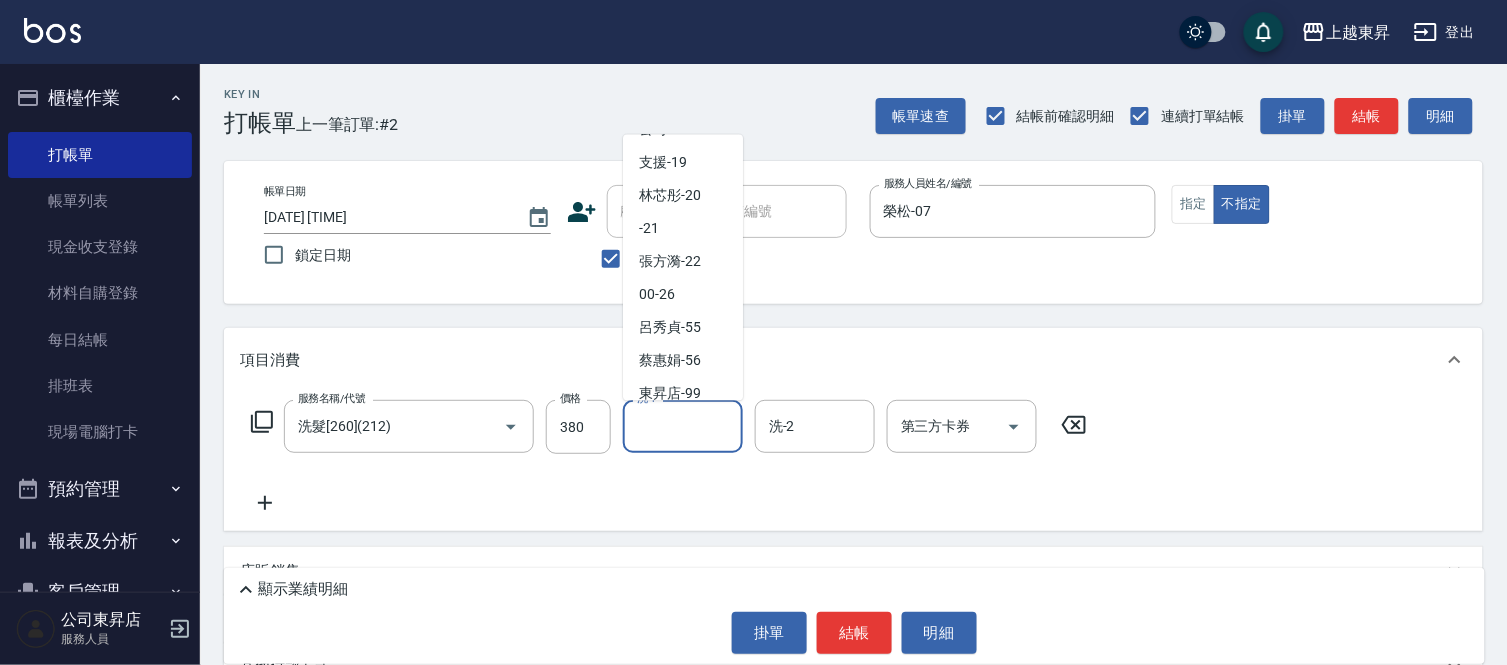 scroll, scrollTop: 310, scrollLeft: 0, axis: vertical 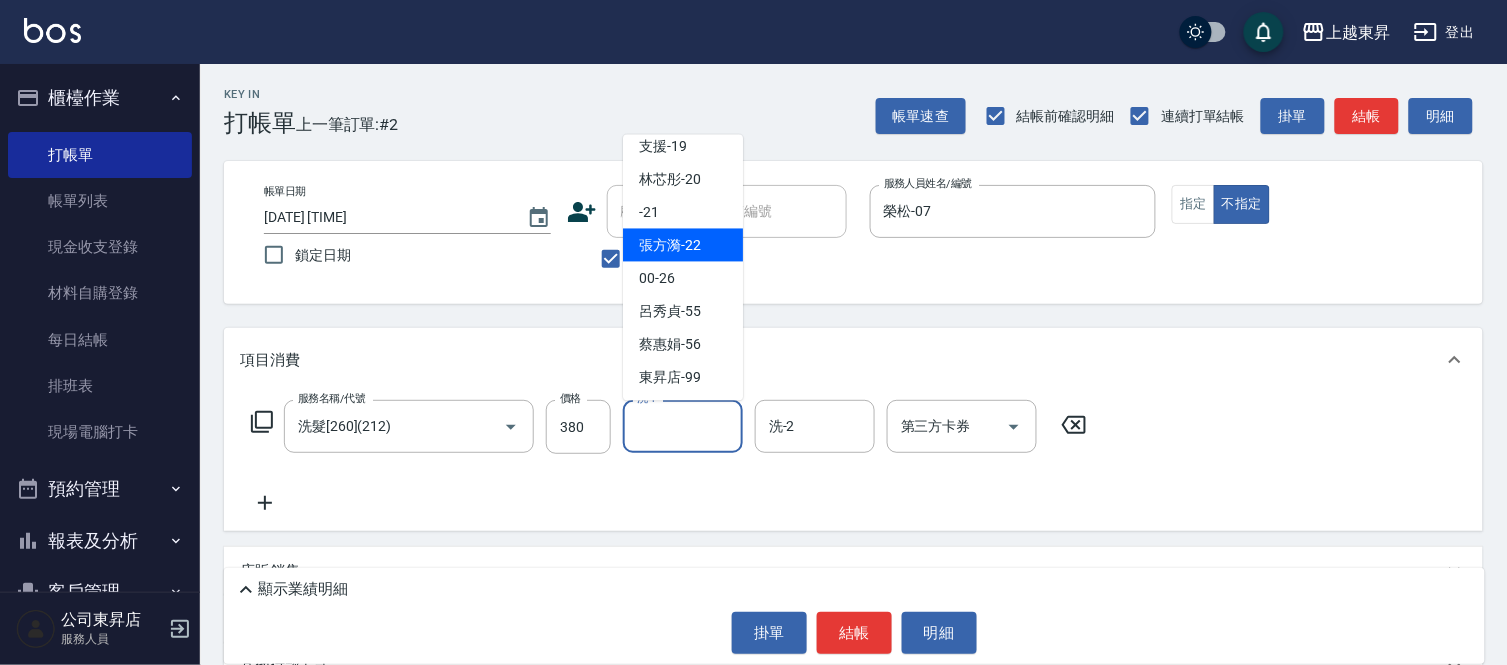 click on "[LAST] -[NUMBER]" at bounding box center [670, 245] 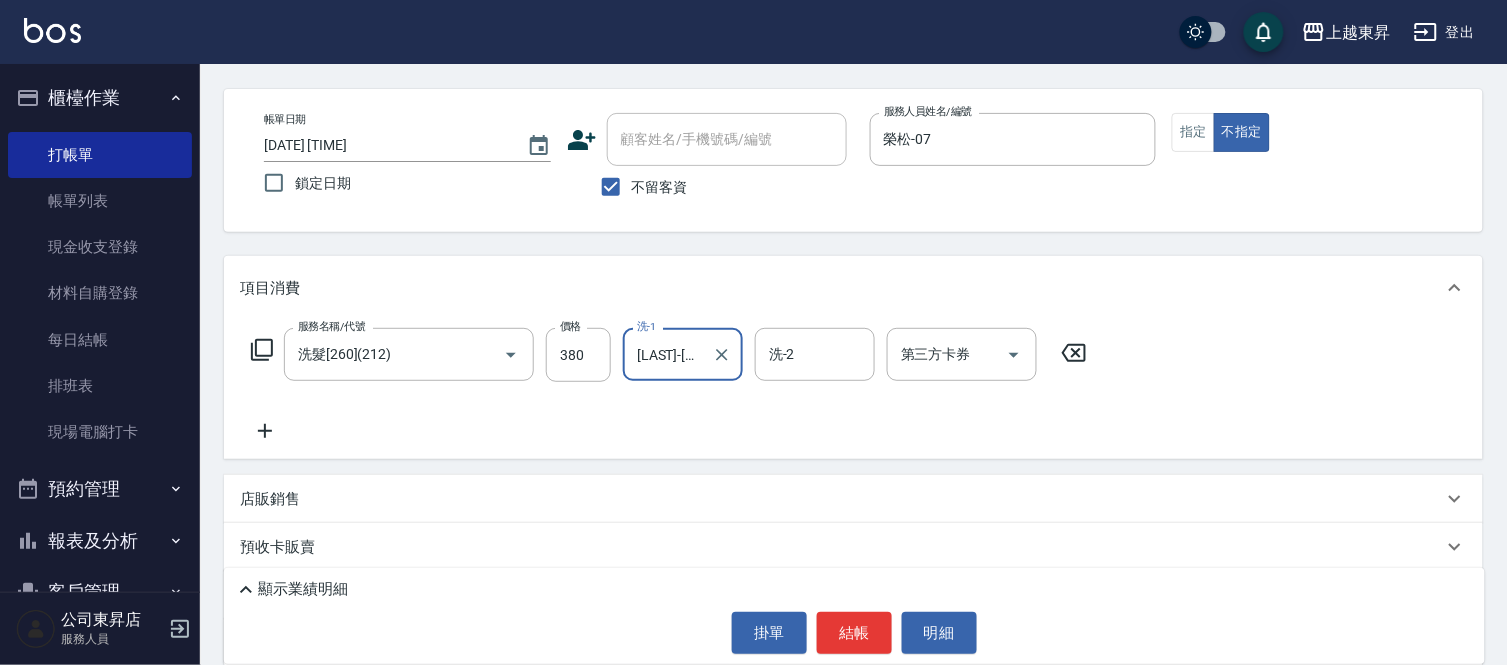 scroll, scrollTop: 111, scrollLeft: 0, axis: vertical 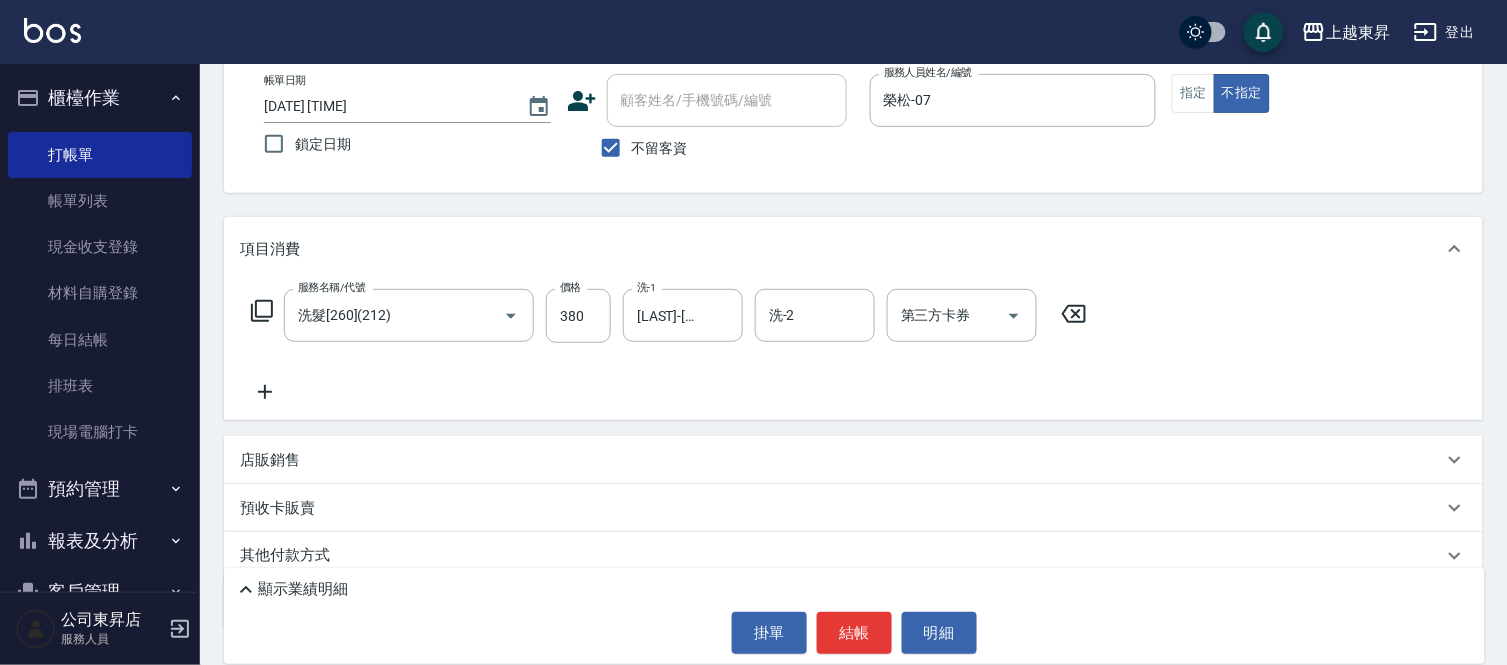 click 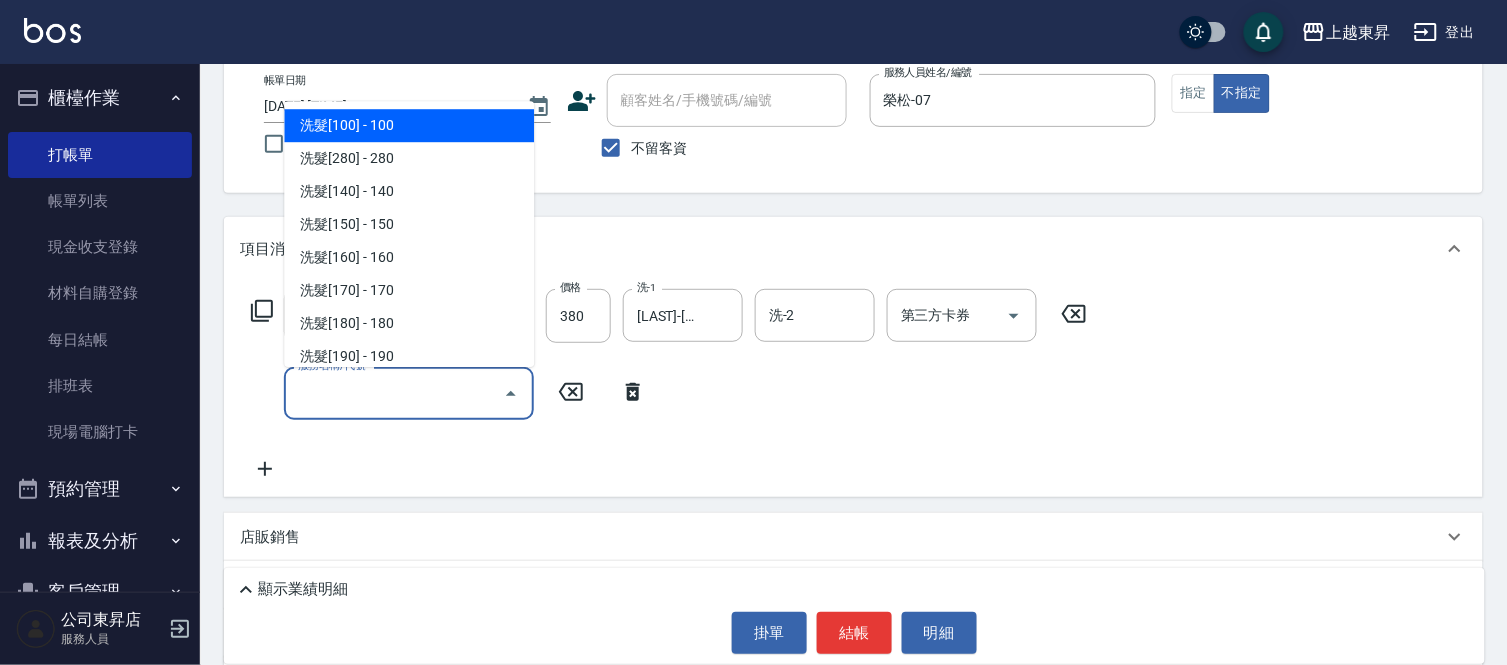 click on "服務名稱/代號" at bounding box center [394, 393] 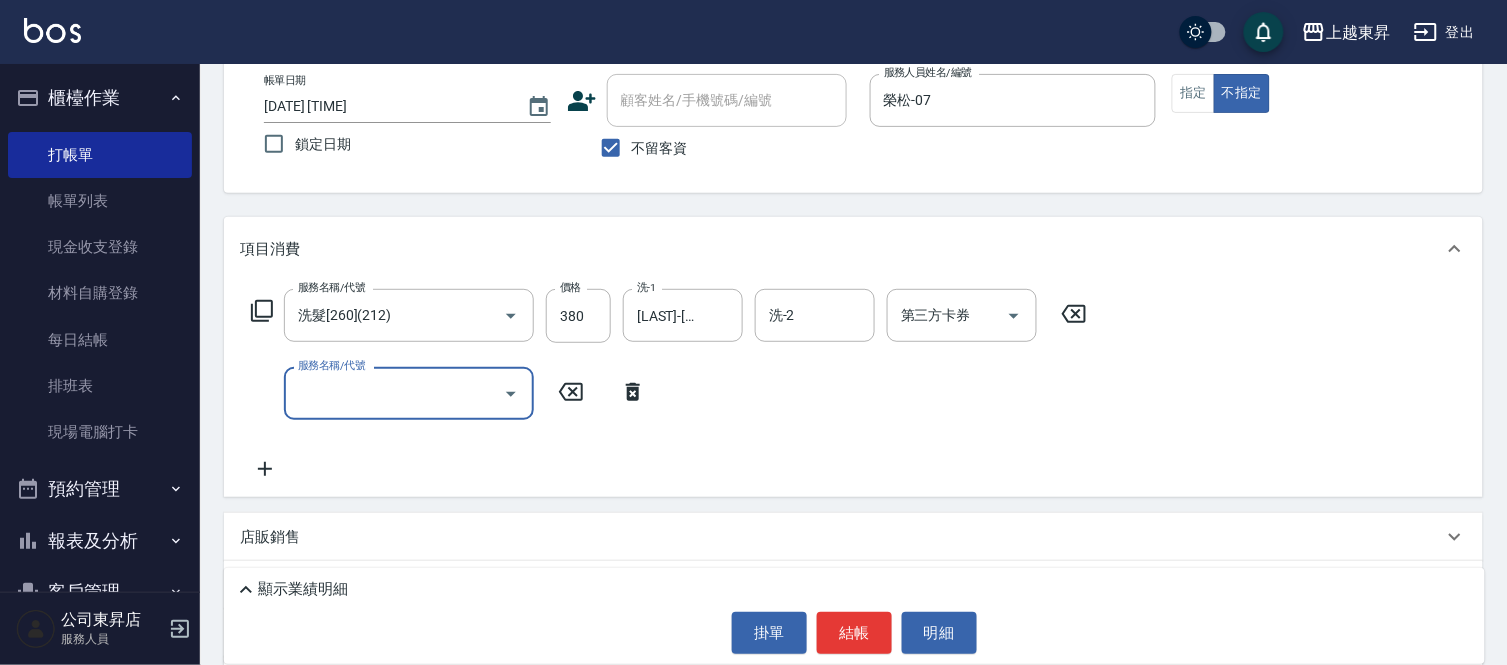 drag, startPoint x: 334, startPoint y: 400, endPoint x: 330, endPoint y: 345, distance: 55.145264 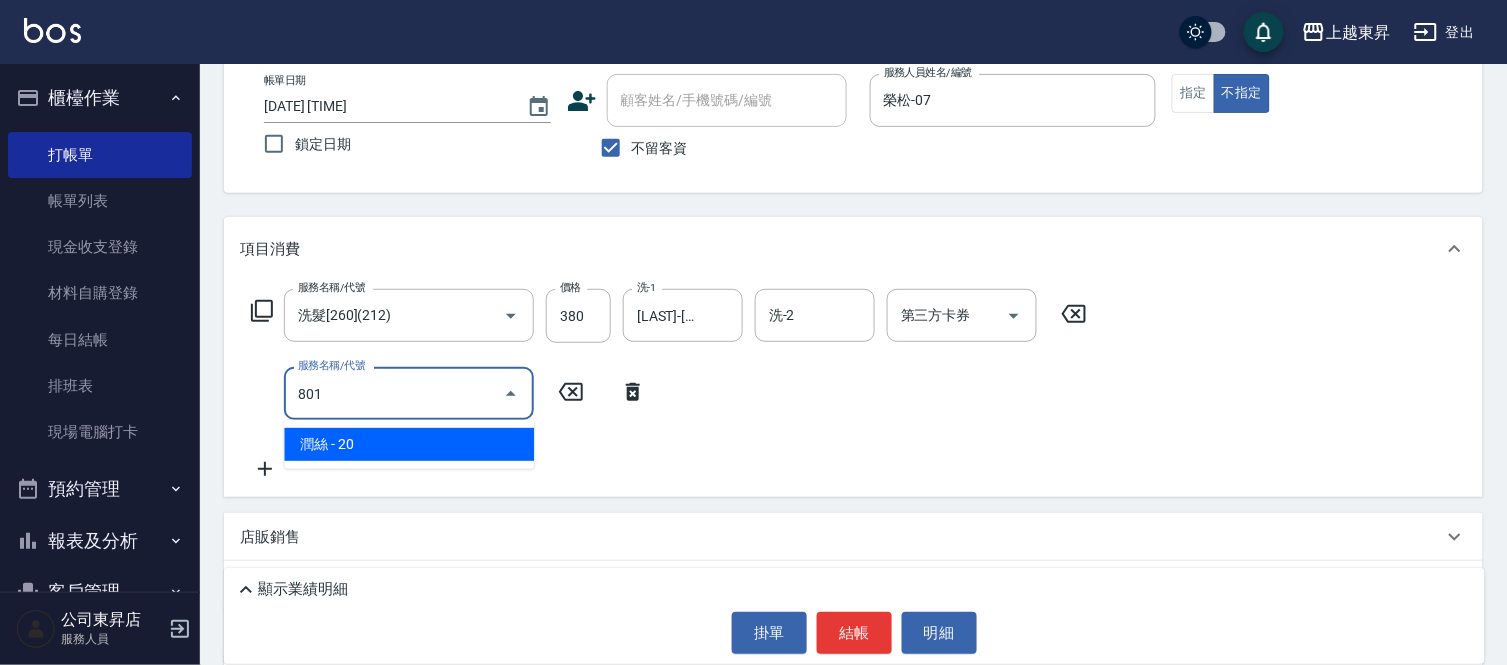 click on "潤絲 - 20" at bounding box center (409, 444) 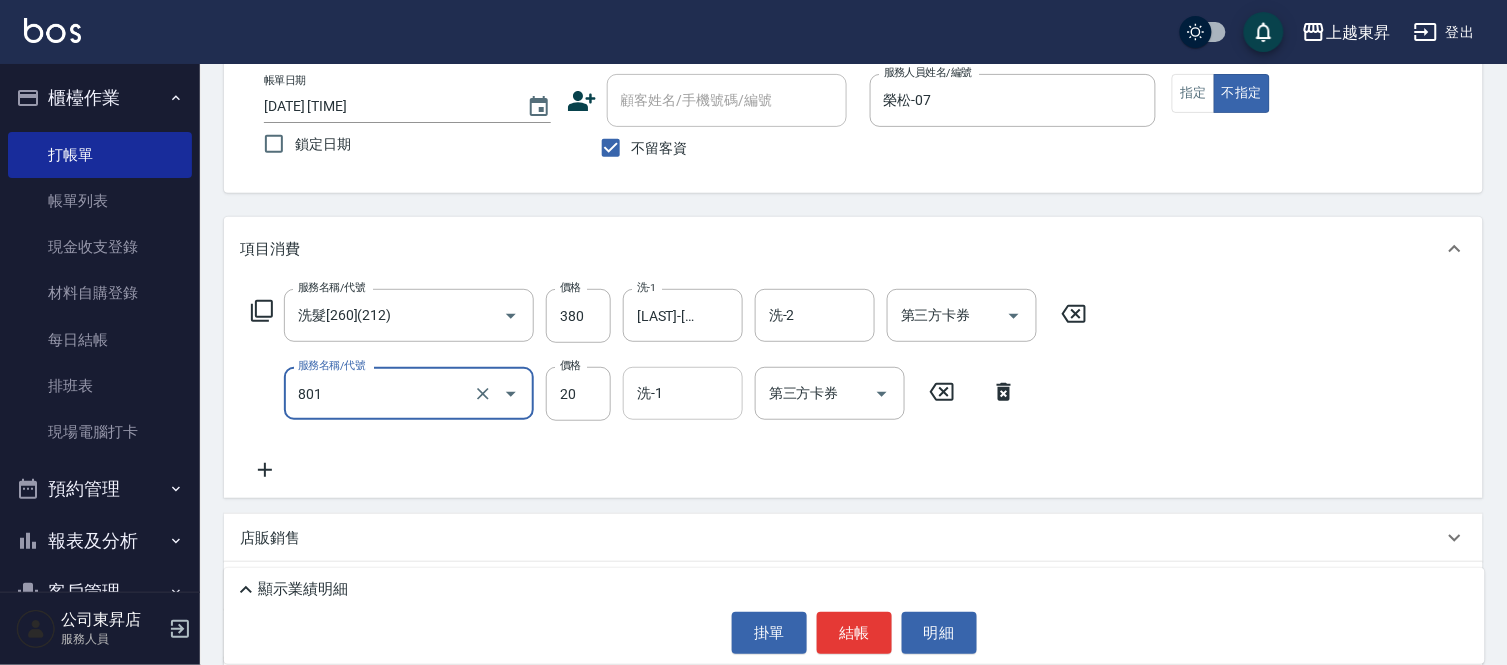 type on "潤絲(801)" 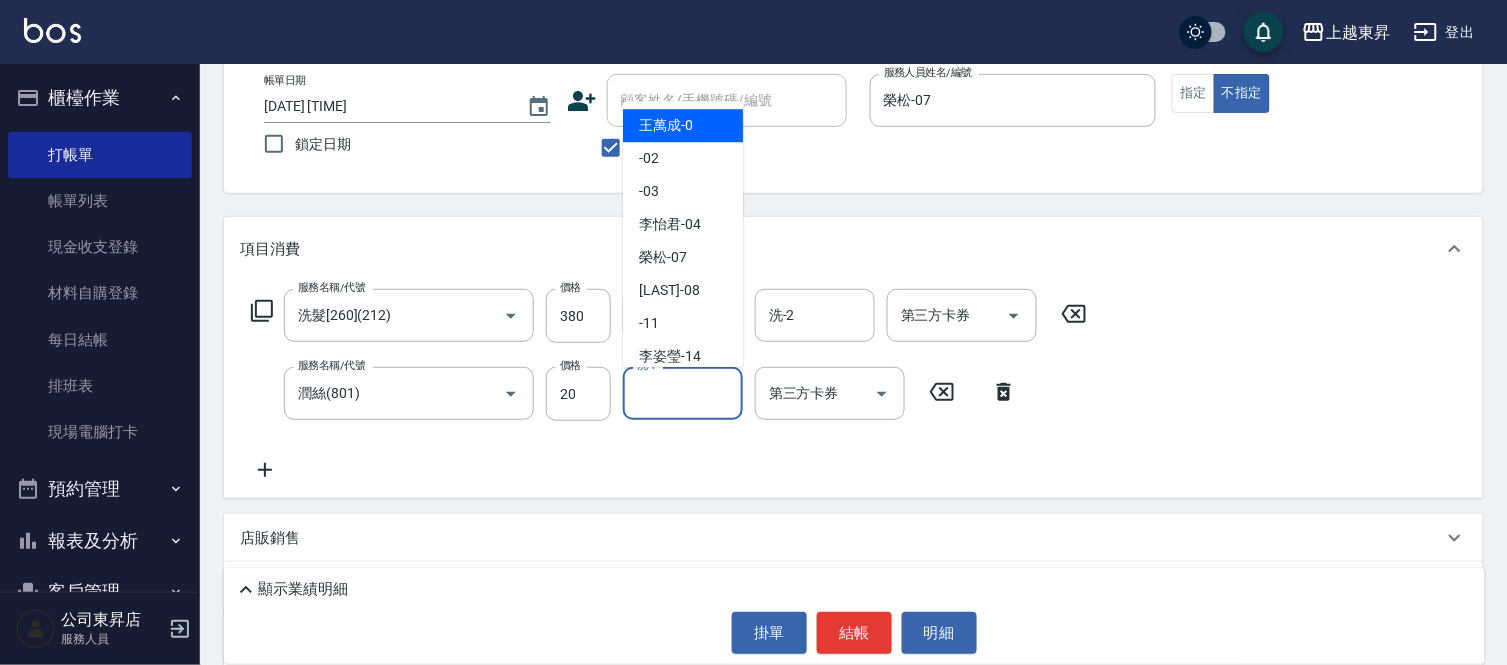 click on "洗-1" at bounding box center [683, 393] 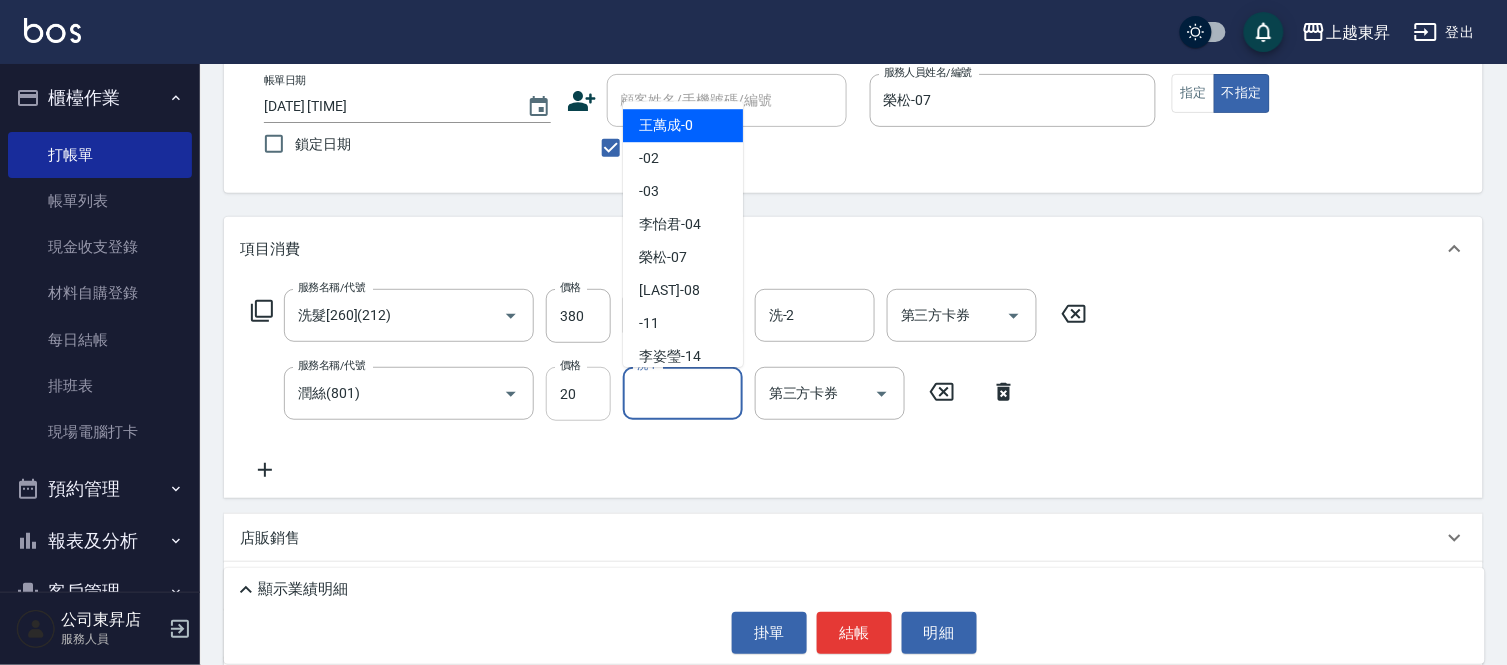 click on "20" at bounding box center (578, 394) 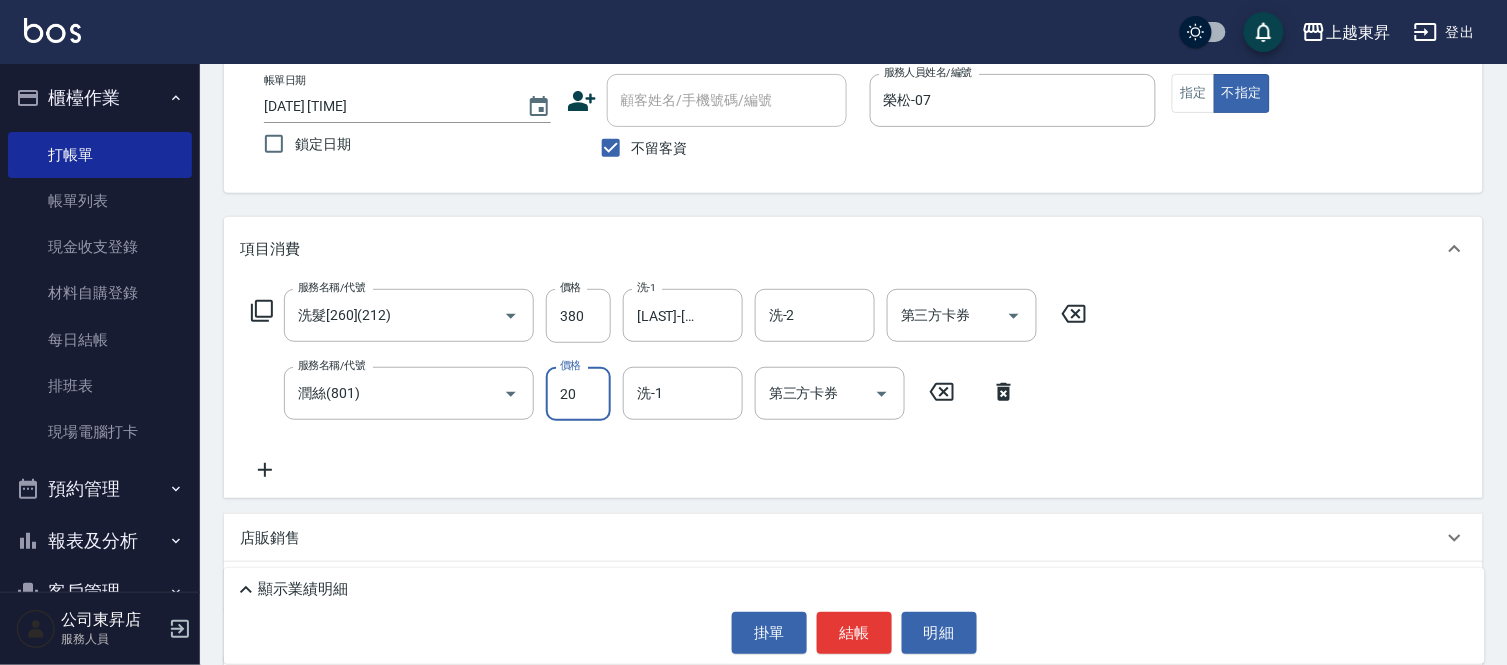click on "20" at bounding box center (578, 394) 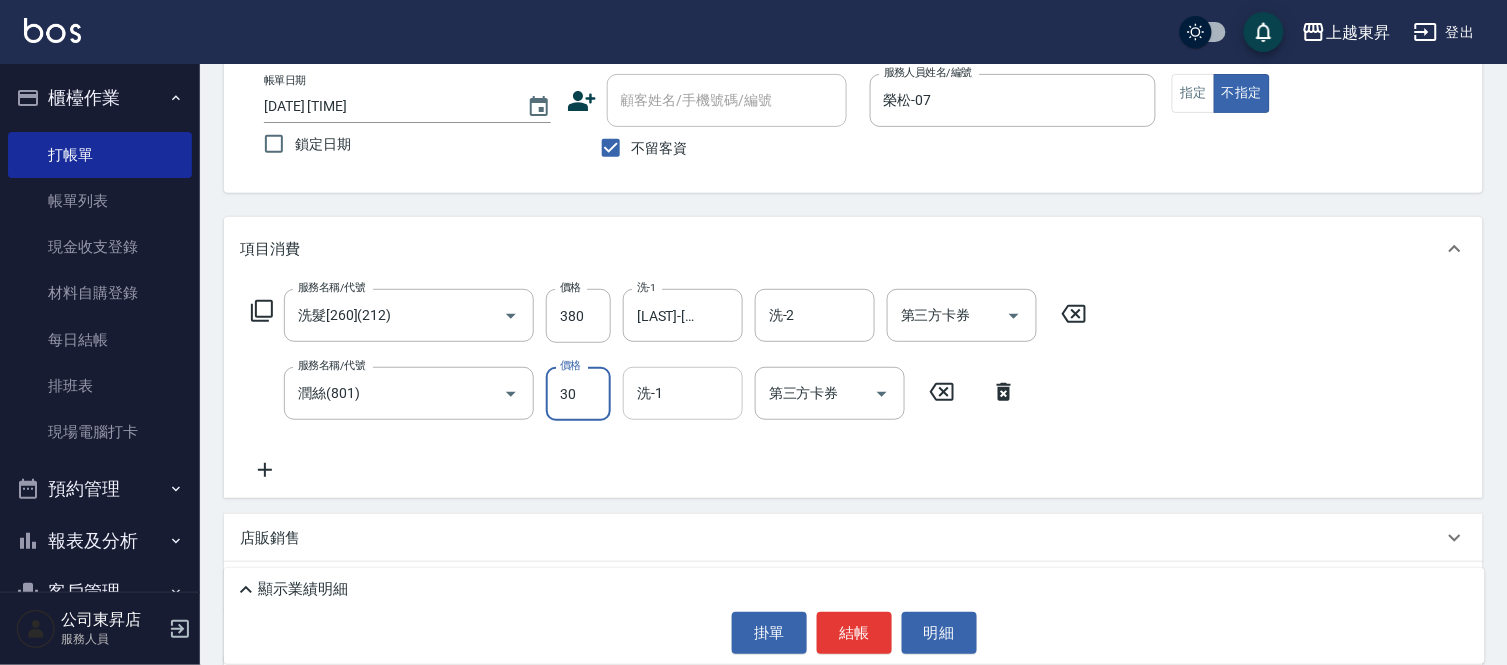 type on "30" 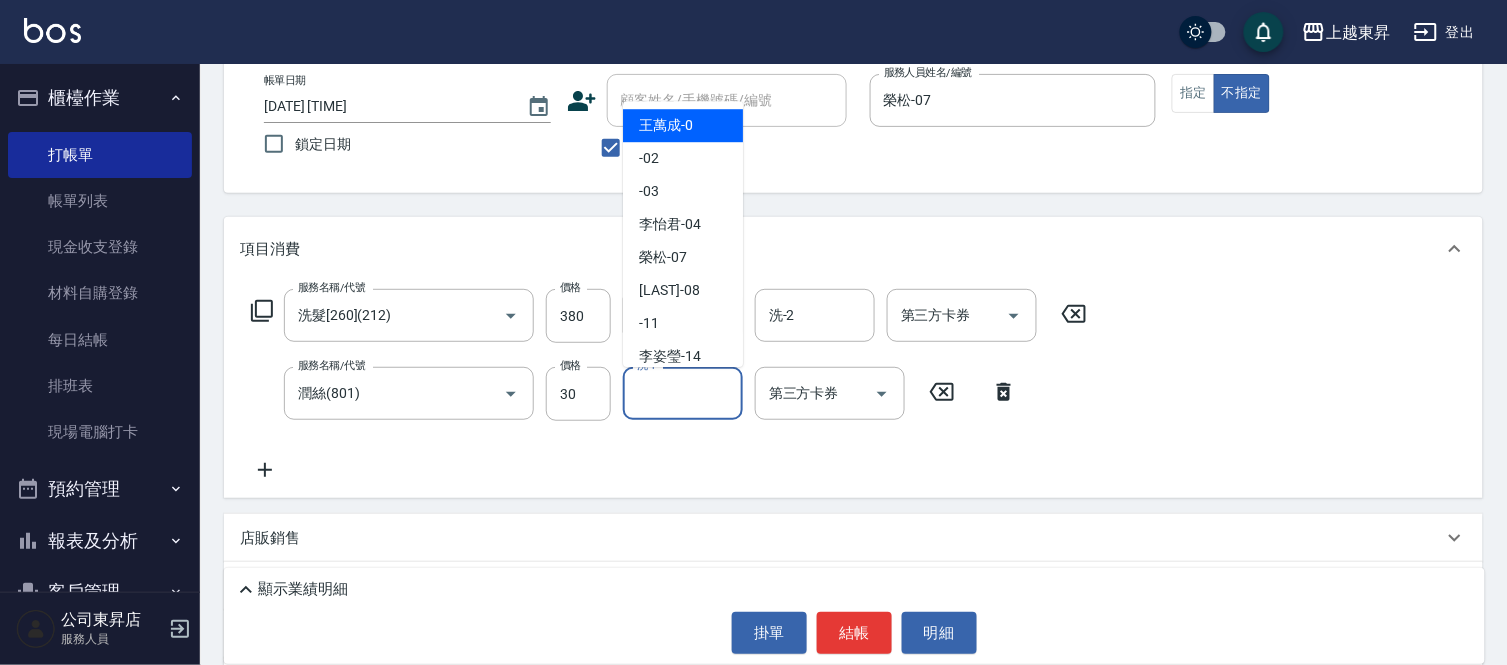 click on "洗-1" at bounding box center (683, 393) 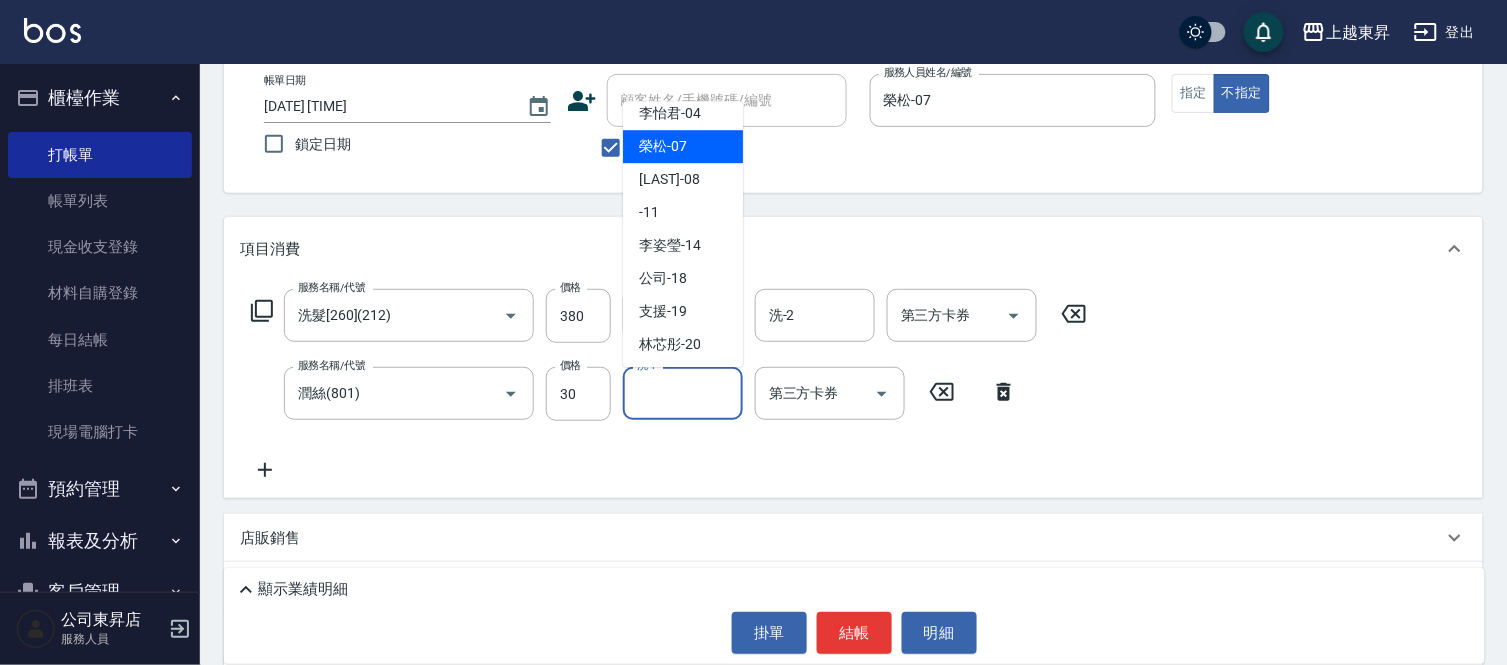 scroll, scrollTop: 222, scrollLeft: 0, axis: vertical 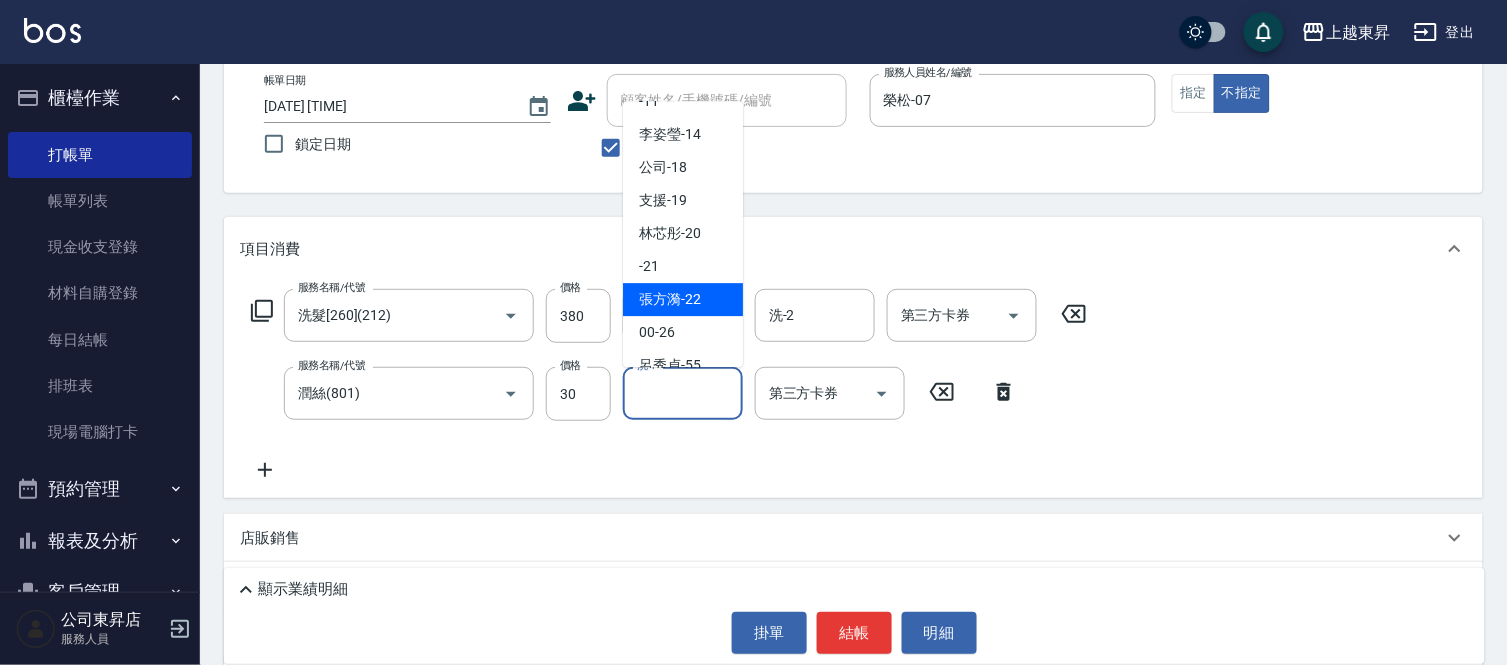 drag, startPoint x: 670, startPoint y: 295, endPoint x: 697, endPoint y: 453, distance: 160.29036 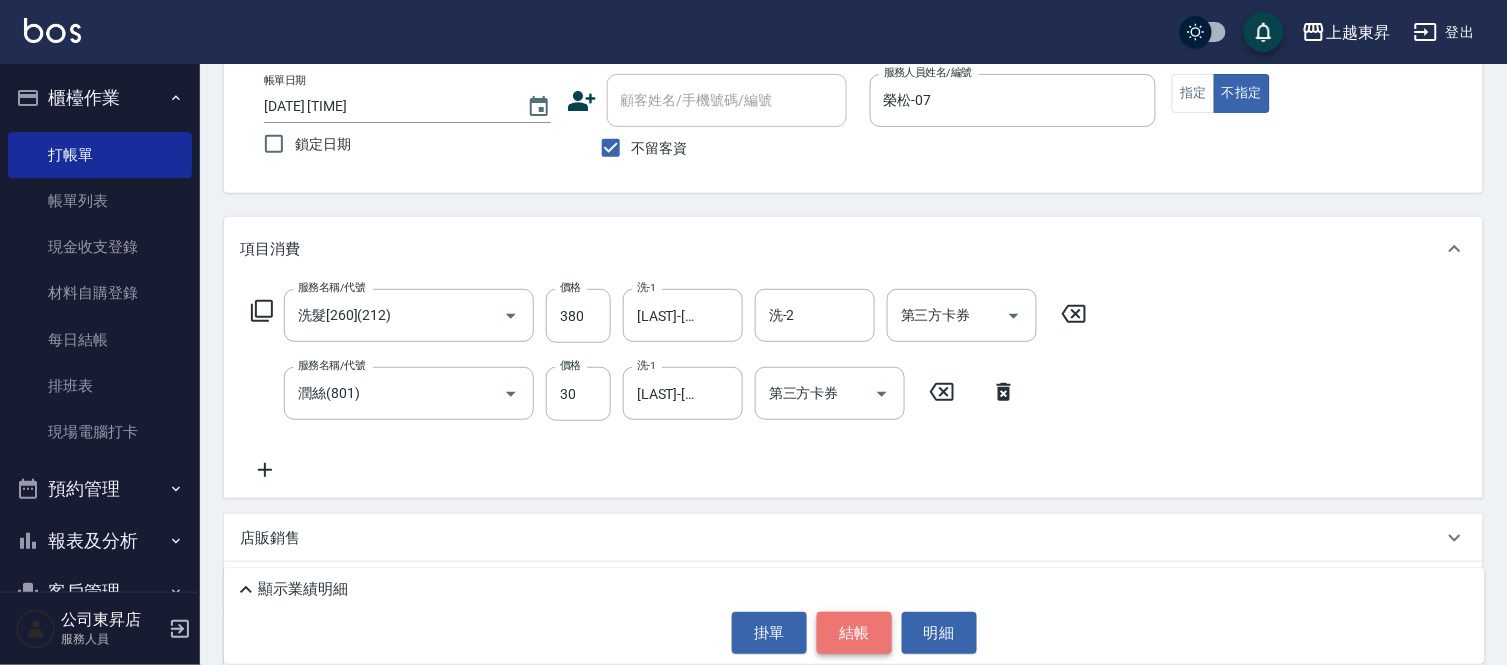 click on "結帳" at bounding box center (854, 633) 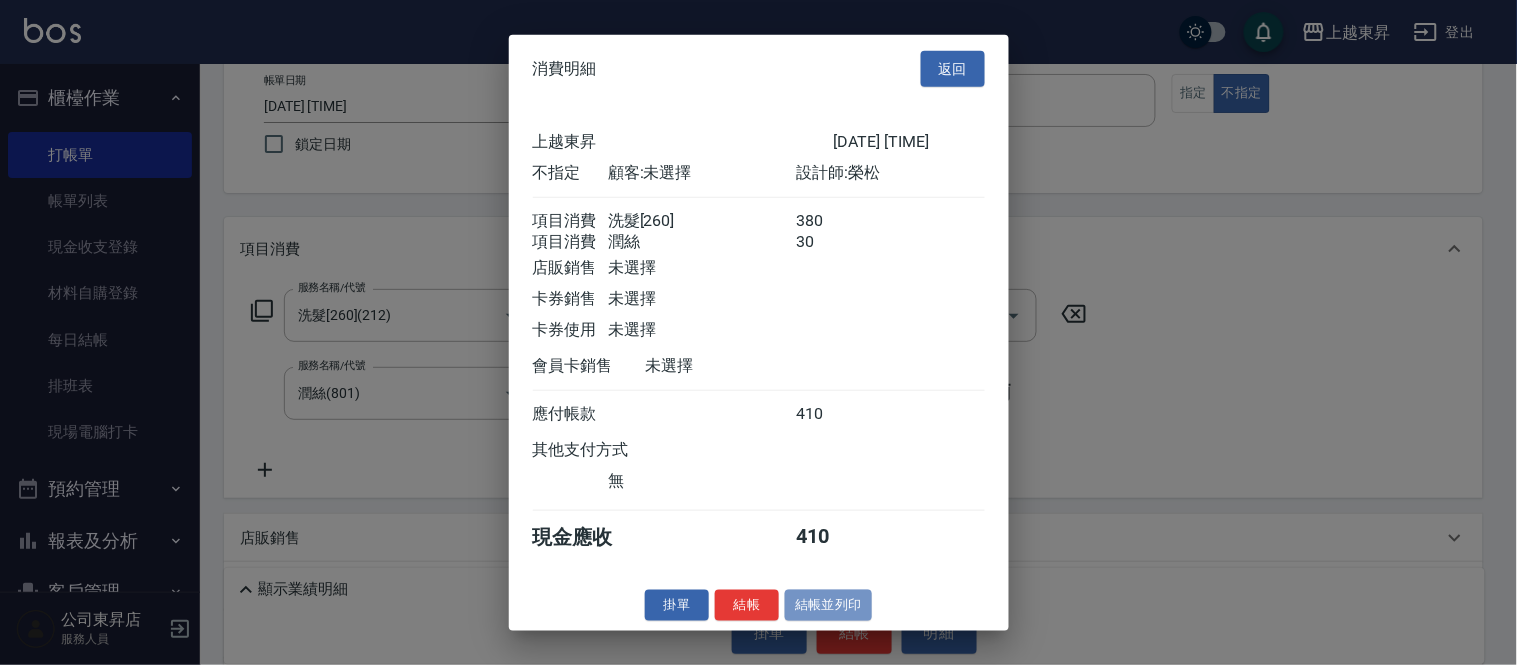 click on "結帳並列印" at bounding box center (828, 605) 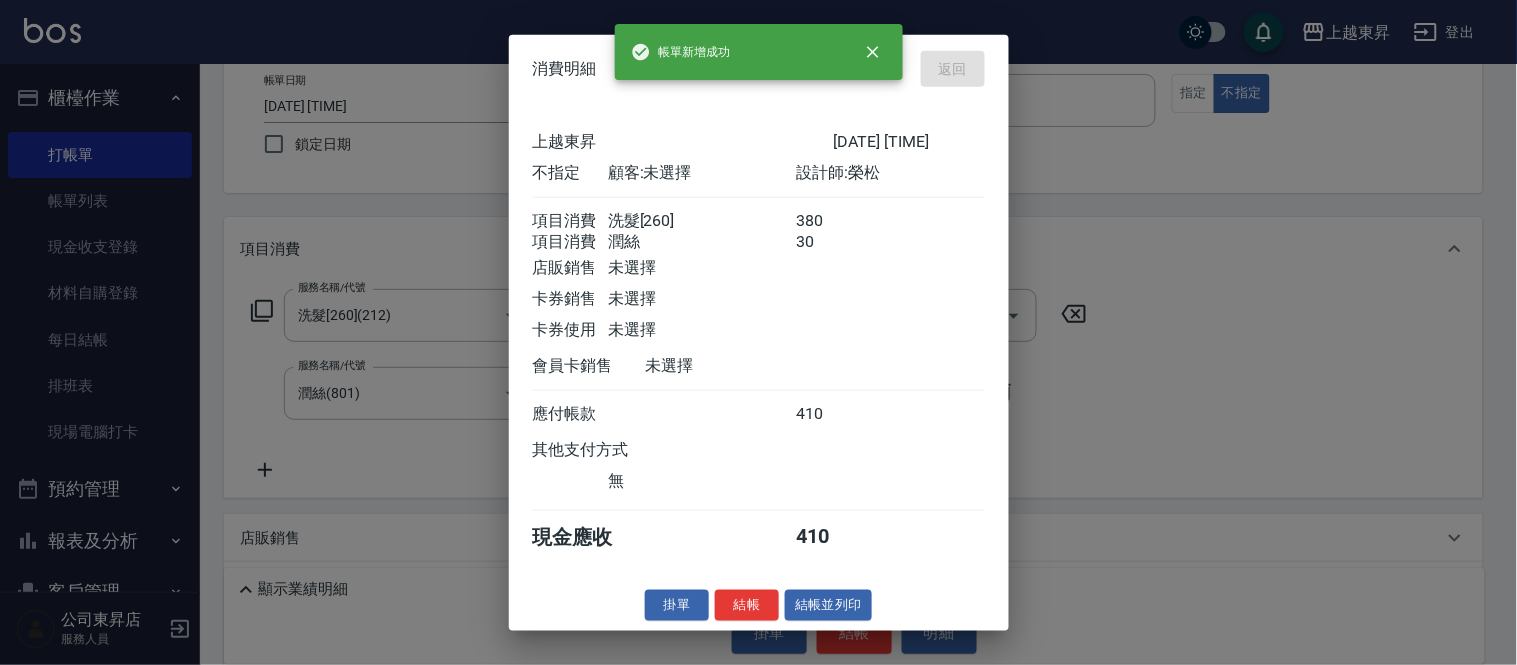 type on "[DATE] [TIME]" 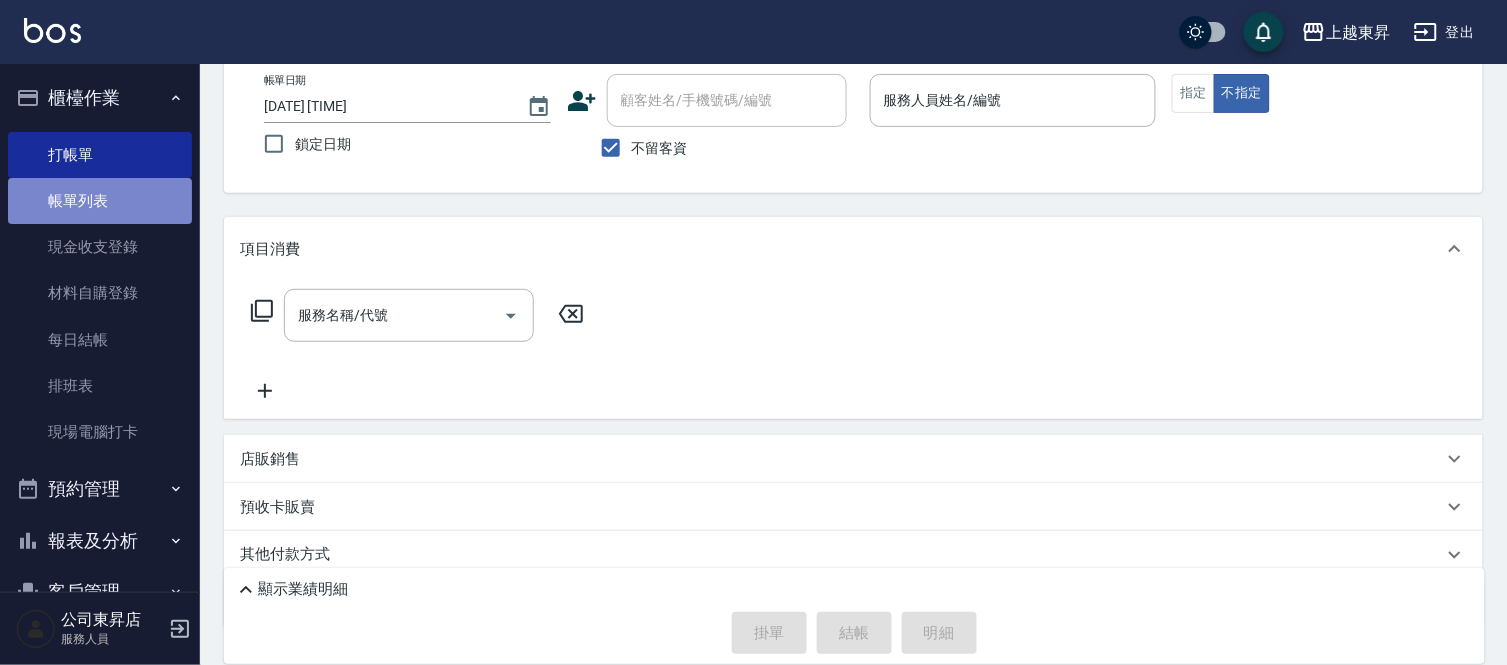 click on "帳單列表" at bounding box center [100, 201] 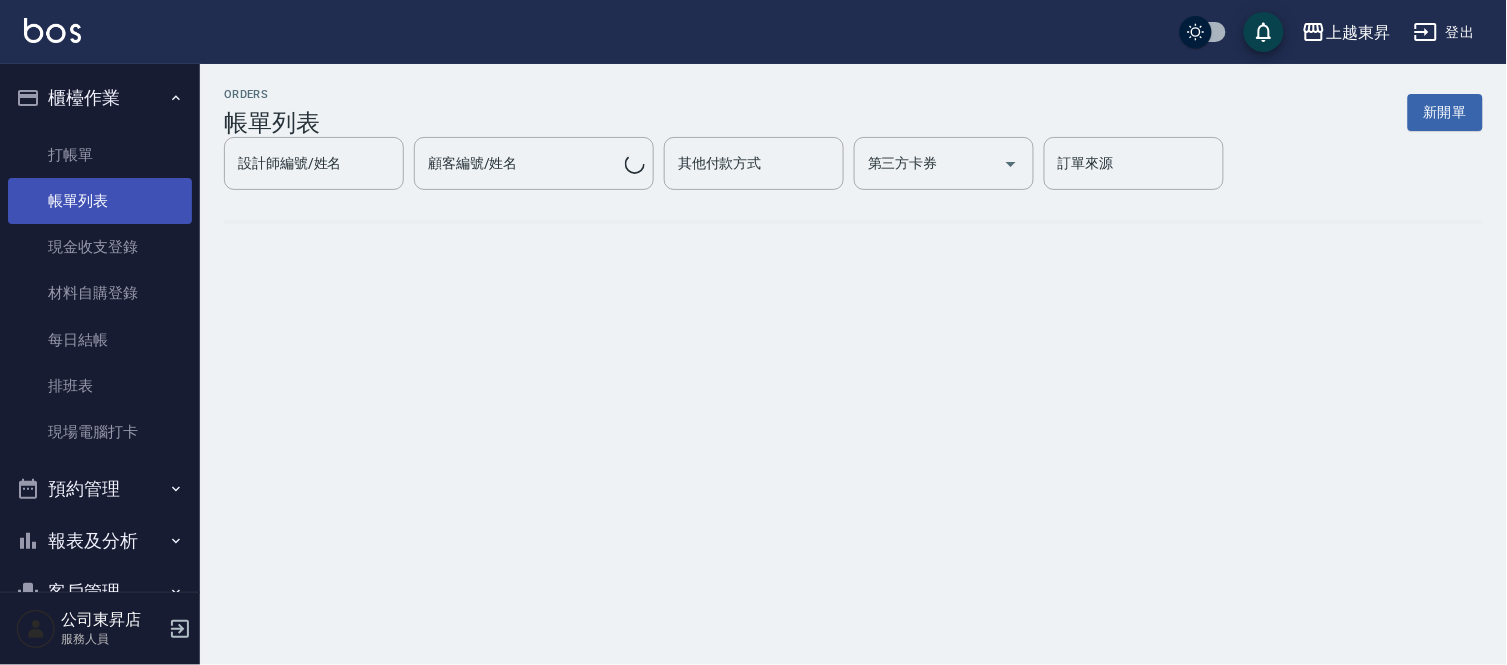 scroll, scrollTop: 0, scrollLeft: 0, axis: both 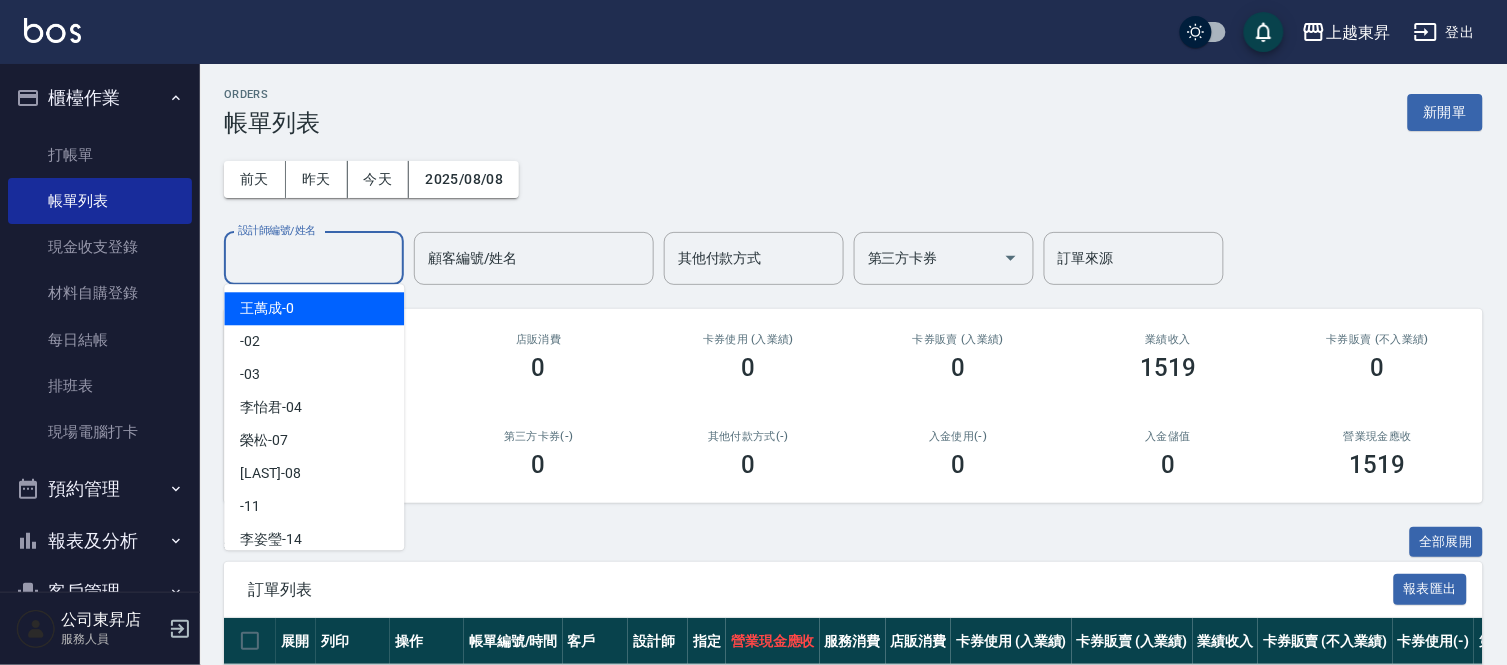 click on "設計師編號/姓名" at bounding box center [314, 258] 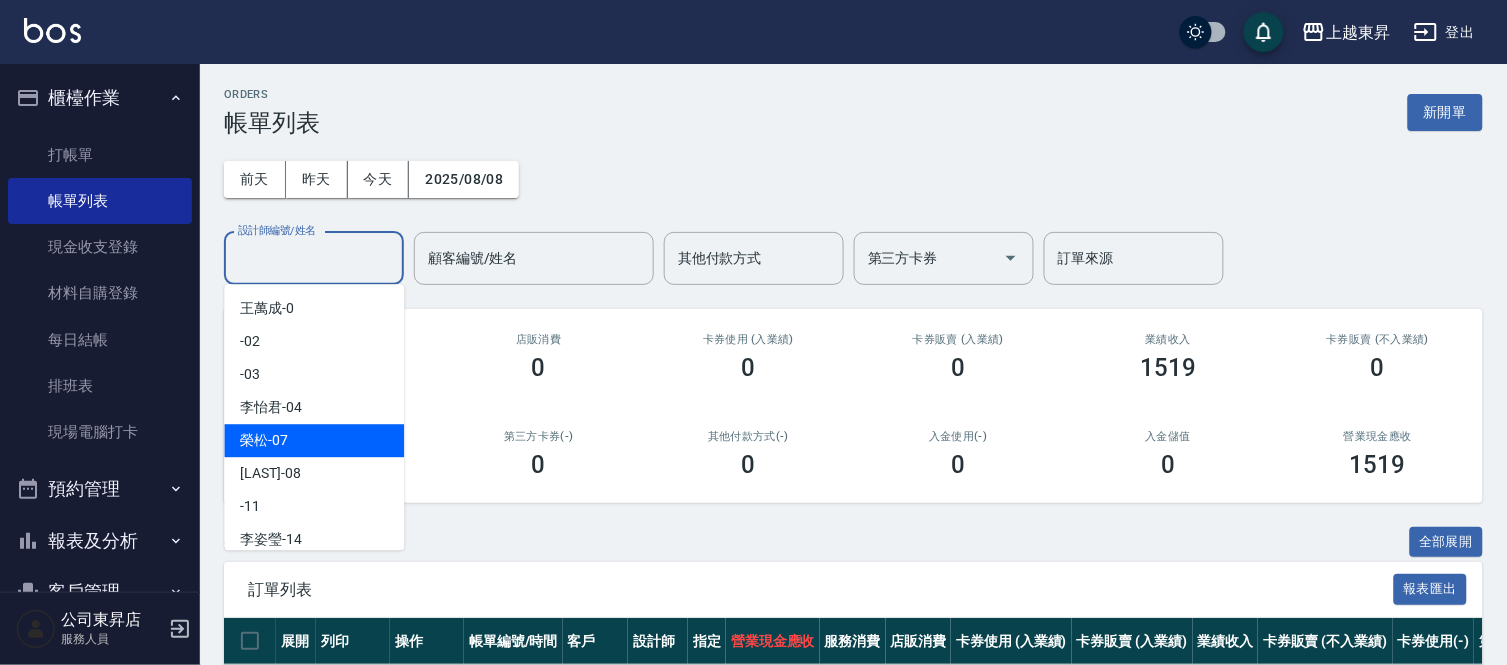 click on "榮松 -07" at bounding box center (264, 440) 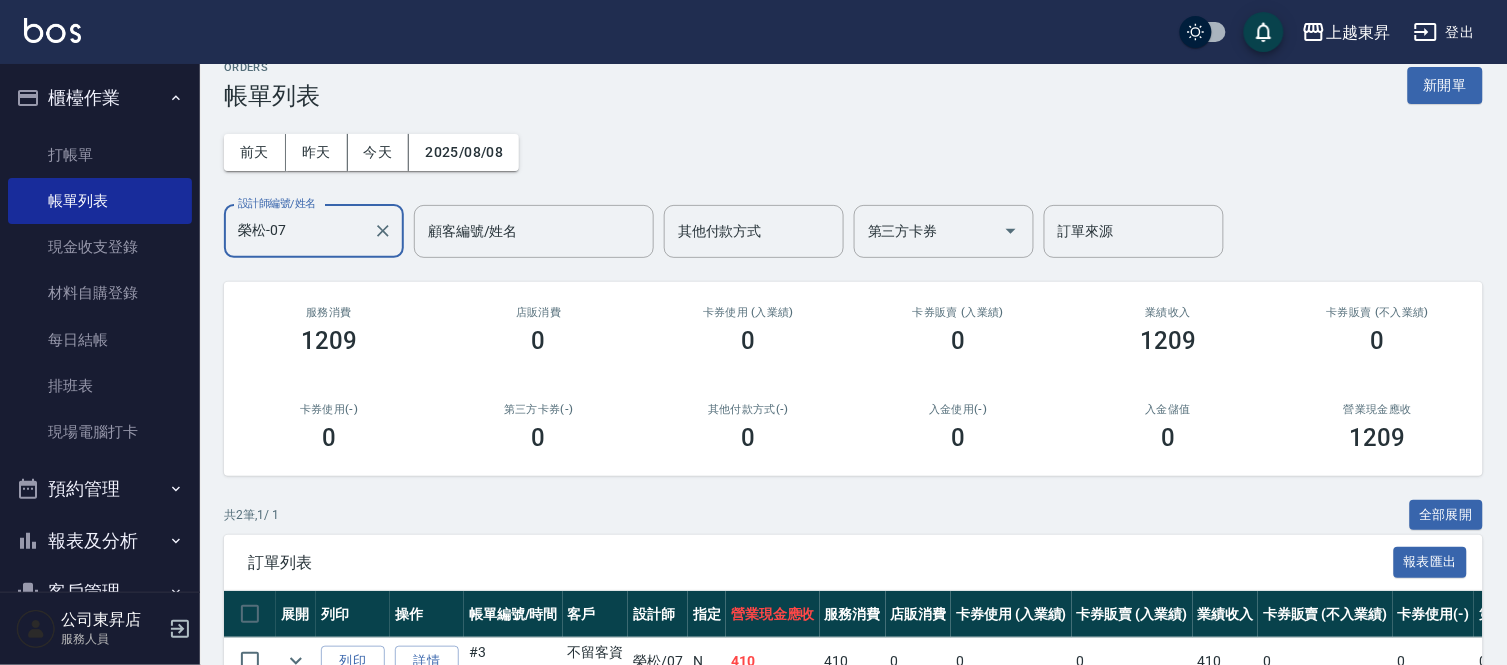 scroll, scrollTop: 0, scrollLeft: 0, axis: both 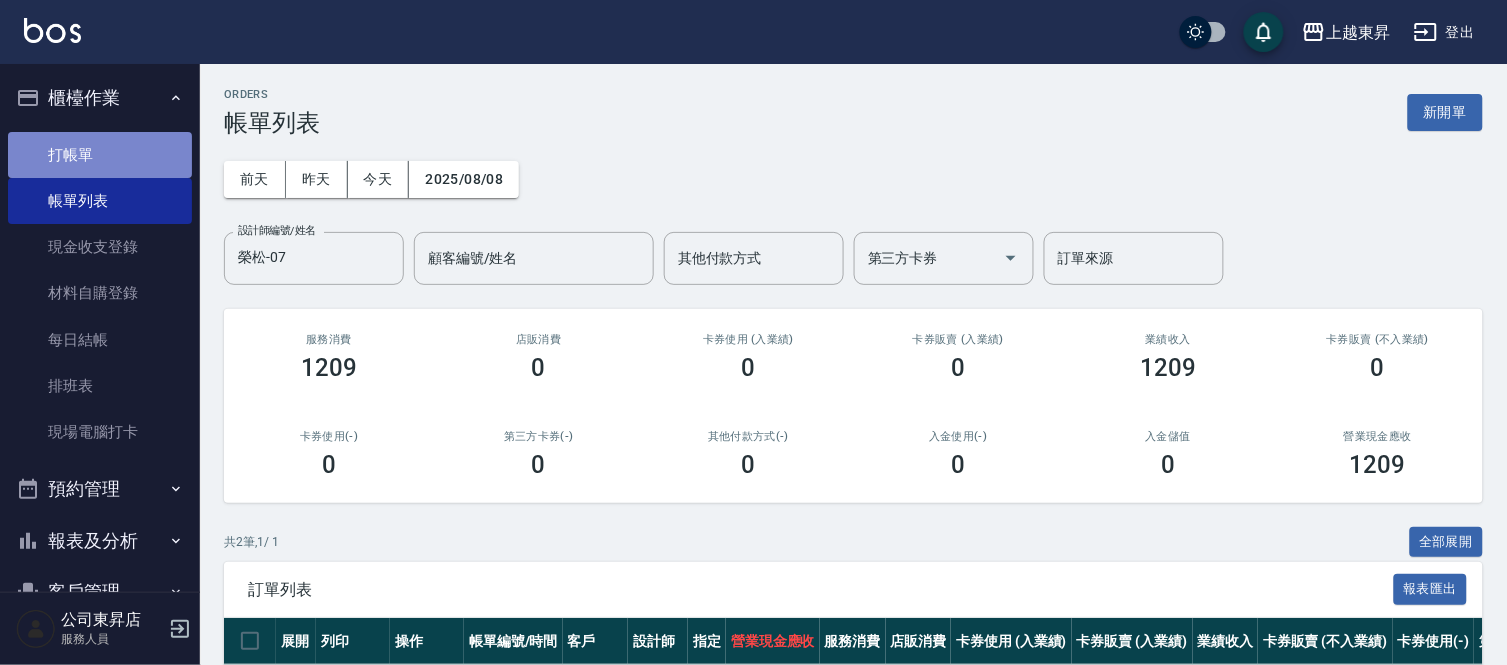 click on "打帳單" at bounding box center [100, 155] 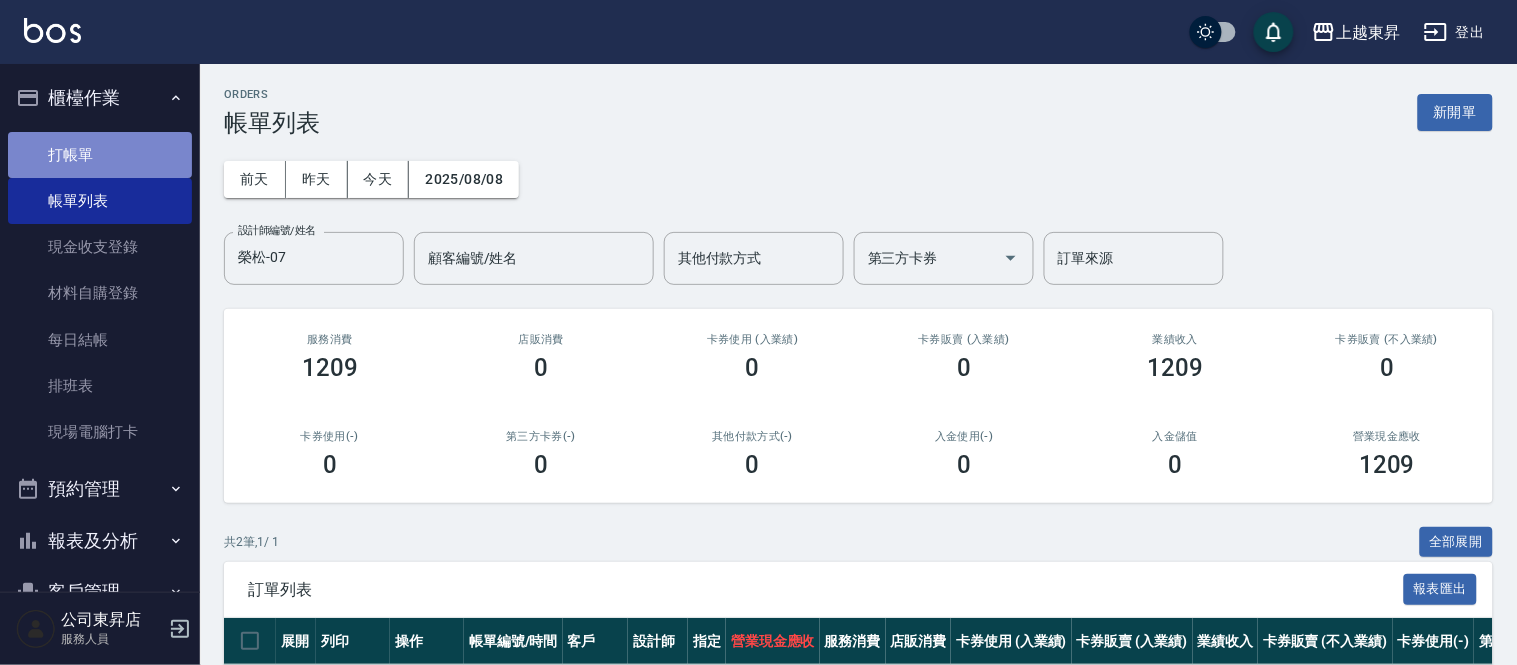 click on "打帳單" at bounding box center (100, 155) 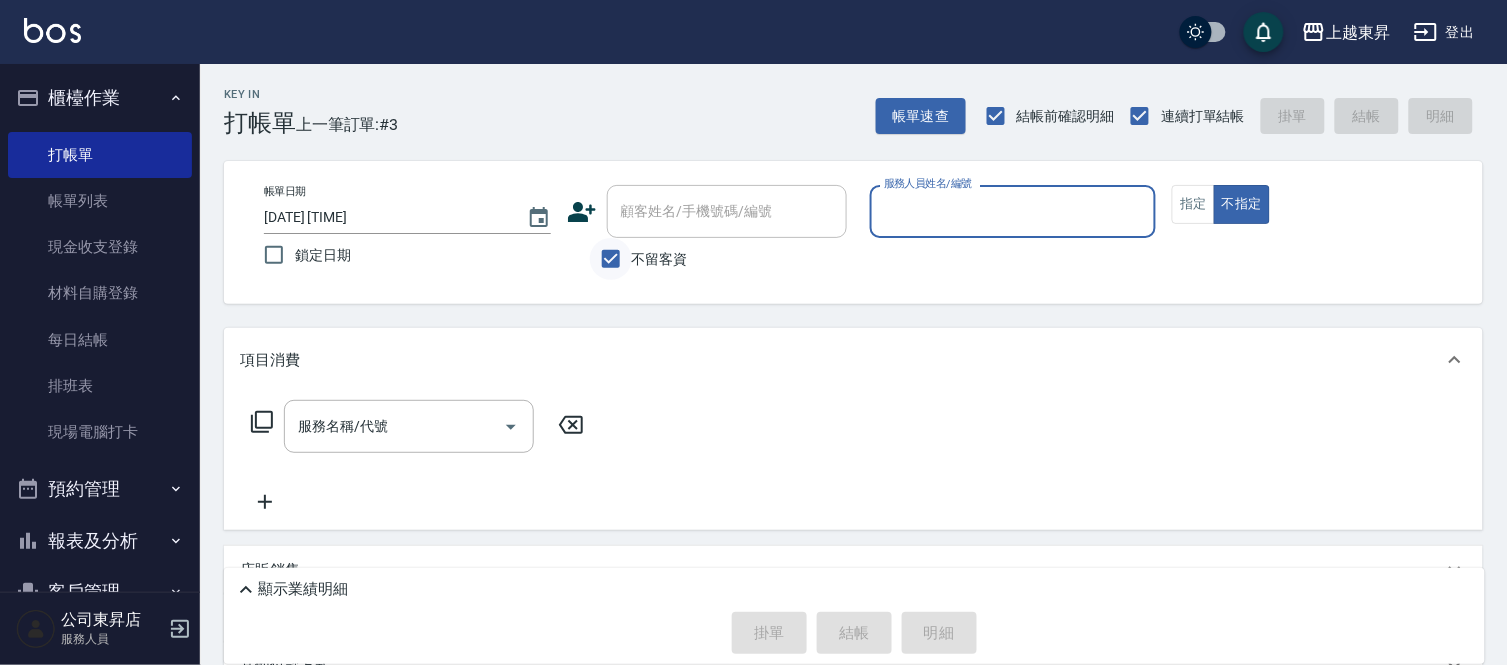 click on "不留客資" at bounding box center [611, 259] 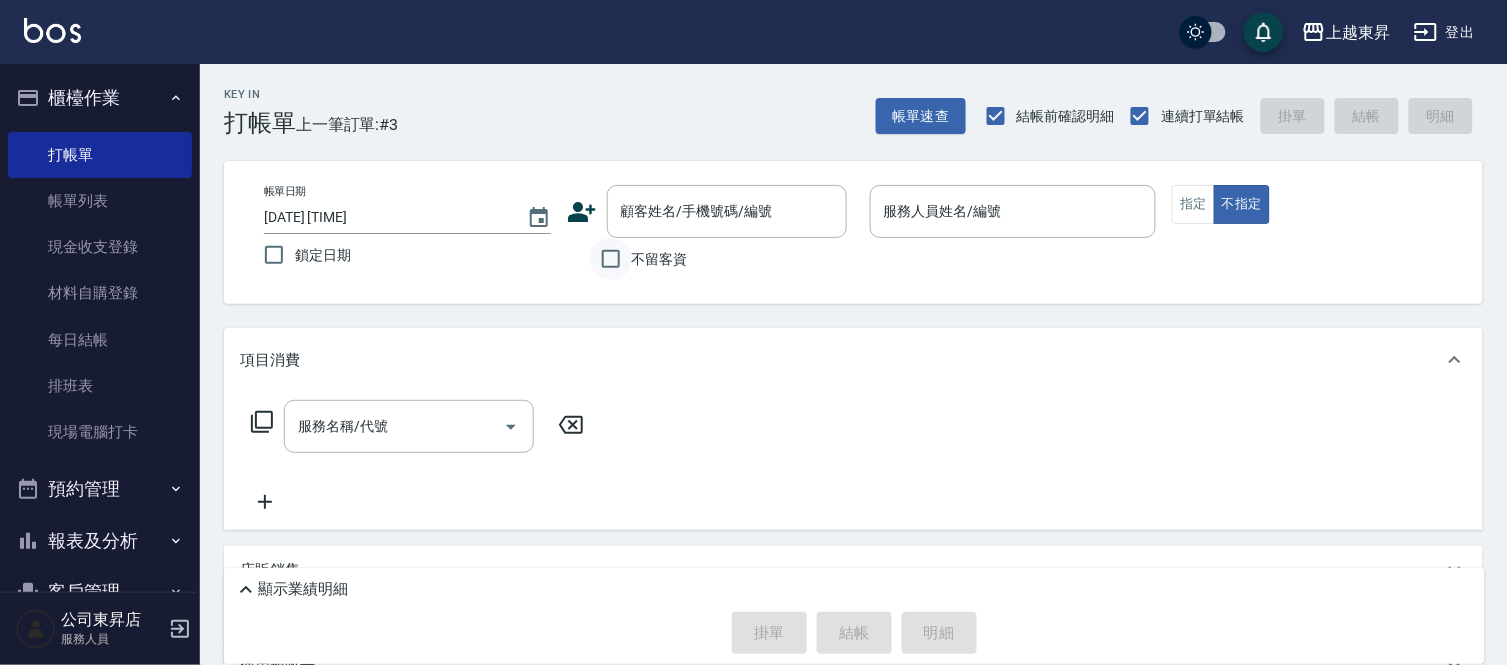 drag, startPoint x: 606, startPoint y: 258, endPoint x: 626, endPoint y: 251, distance: 21.189621 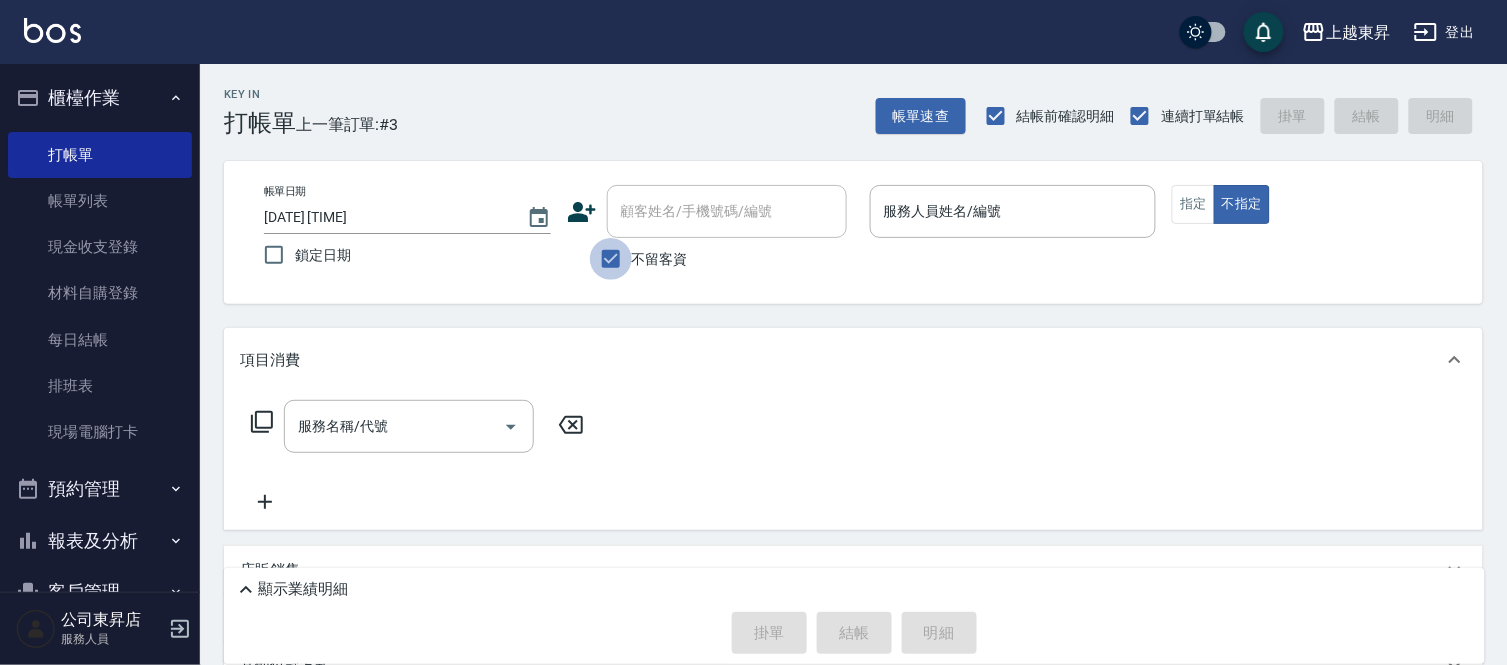 click on "不留客資" at bounding box center [611, 259] 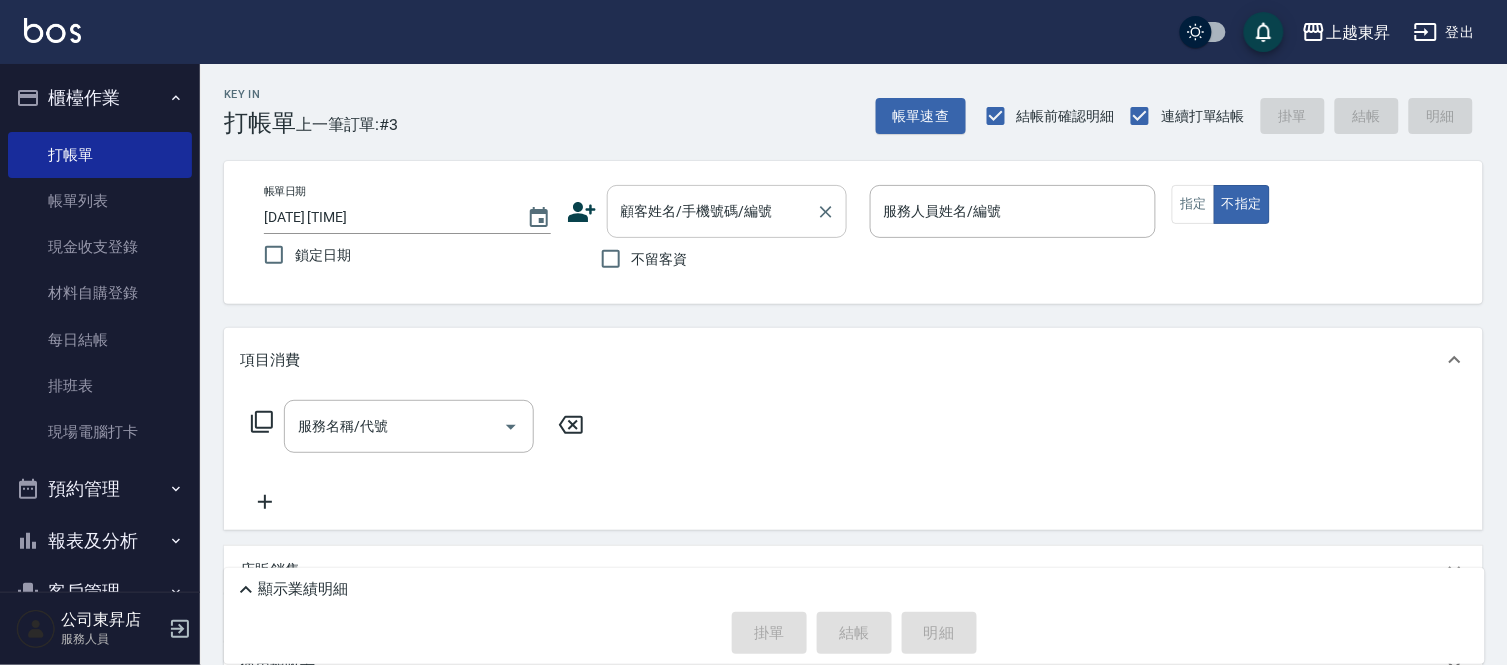 click on "顧客姓名/手機號碼/編號 顧客姓名/手機號碼/編號" at bounding box center [727, 211] 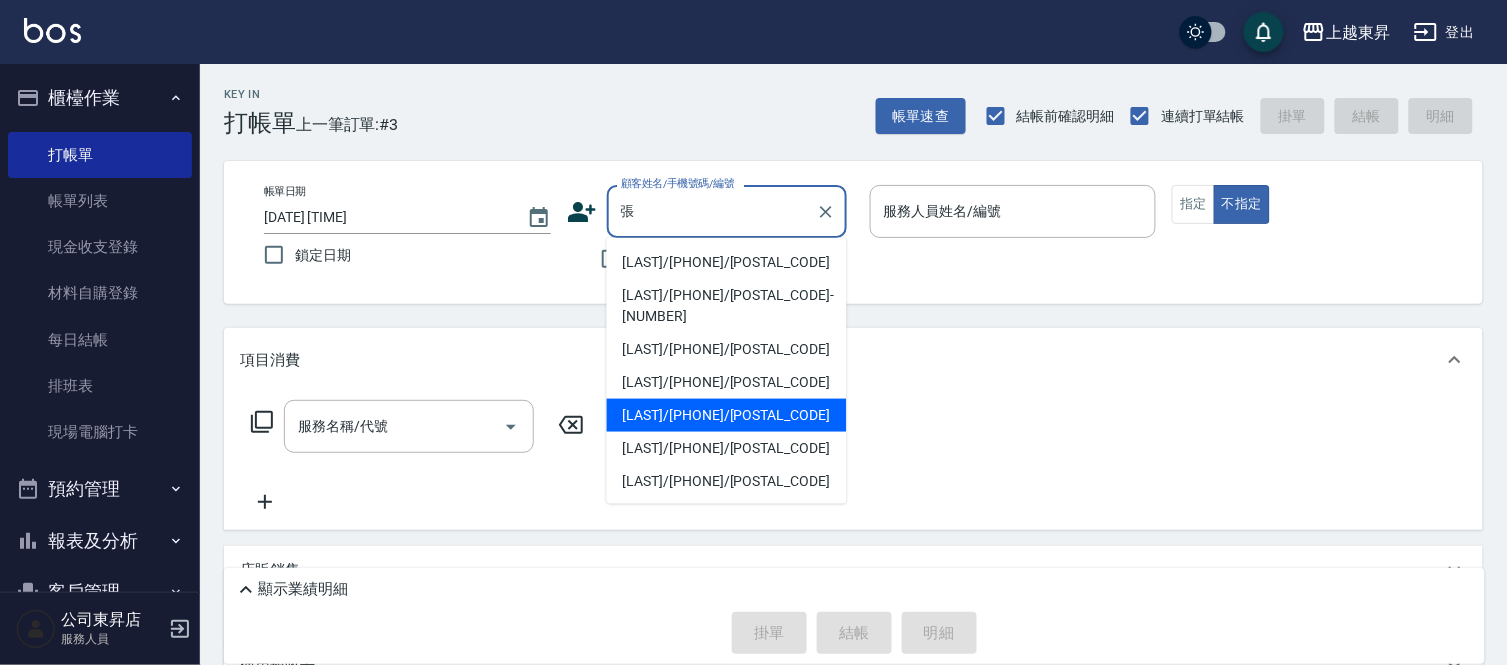 click on "[LAST]/[PHONE]/[POSTAL_CODE]" at bounding box center (727, 415) 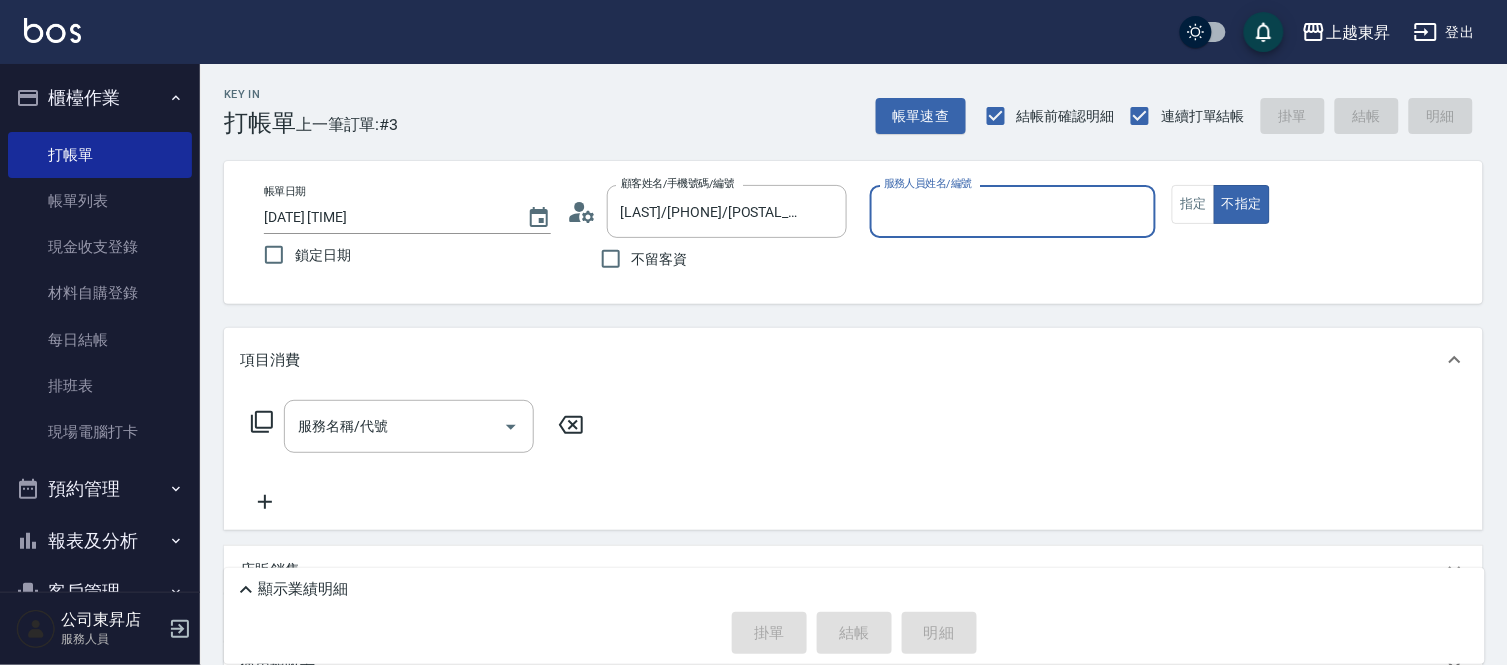type on "[LAST]-[NUMBER]" 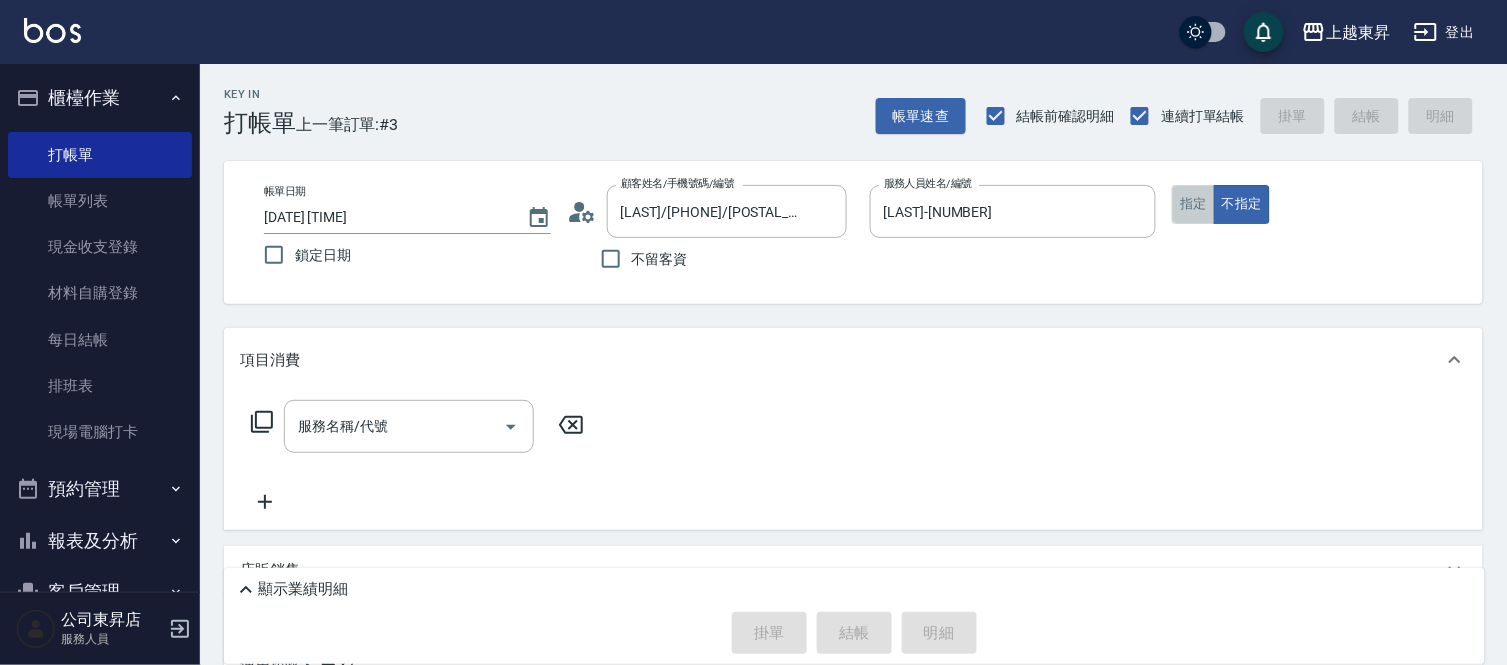 click on "指定" at bounding box center (1193, 204) 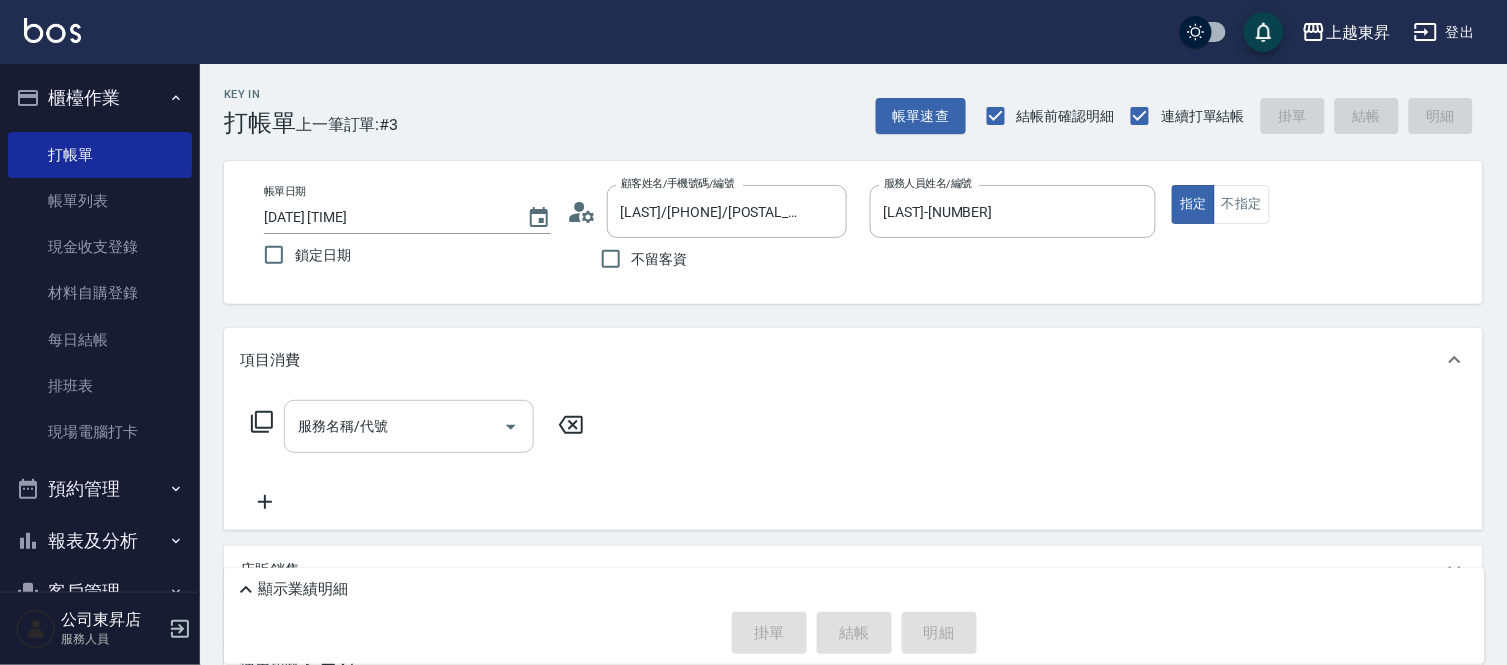 click on "服務名稱/代號" at bounding box center (394, 426) 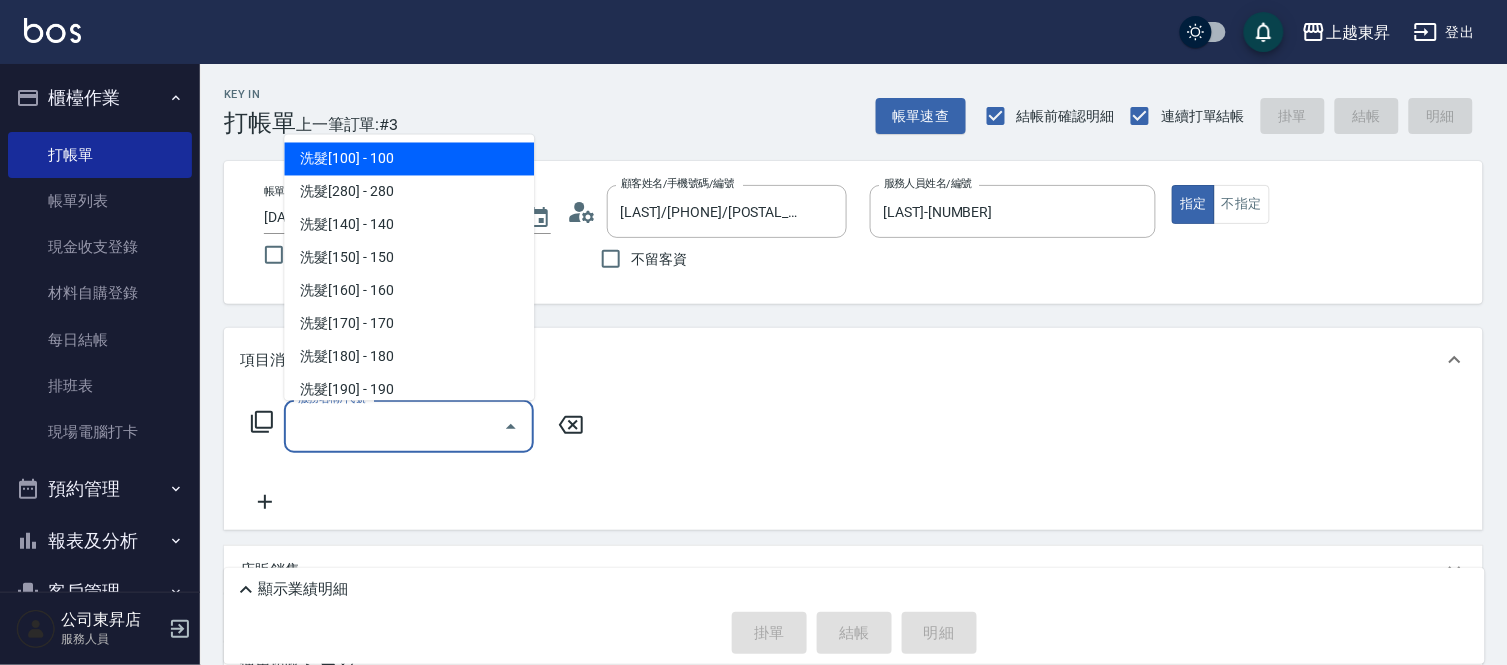 click on "洗髮[100] - 100" at bounding box center [409, 159] 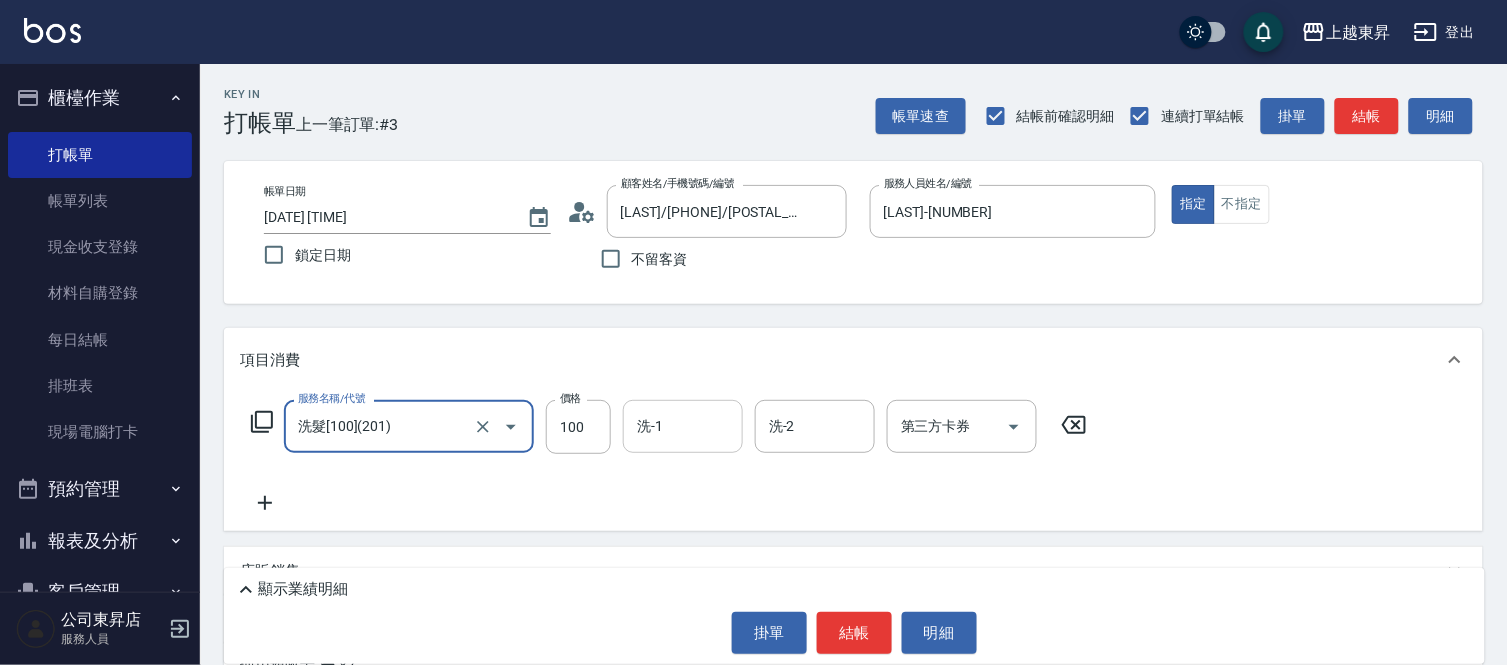 click on "洗-1" at bounding box center (683, 426) 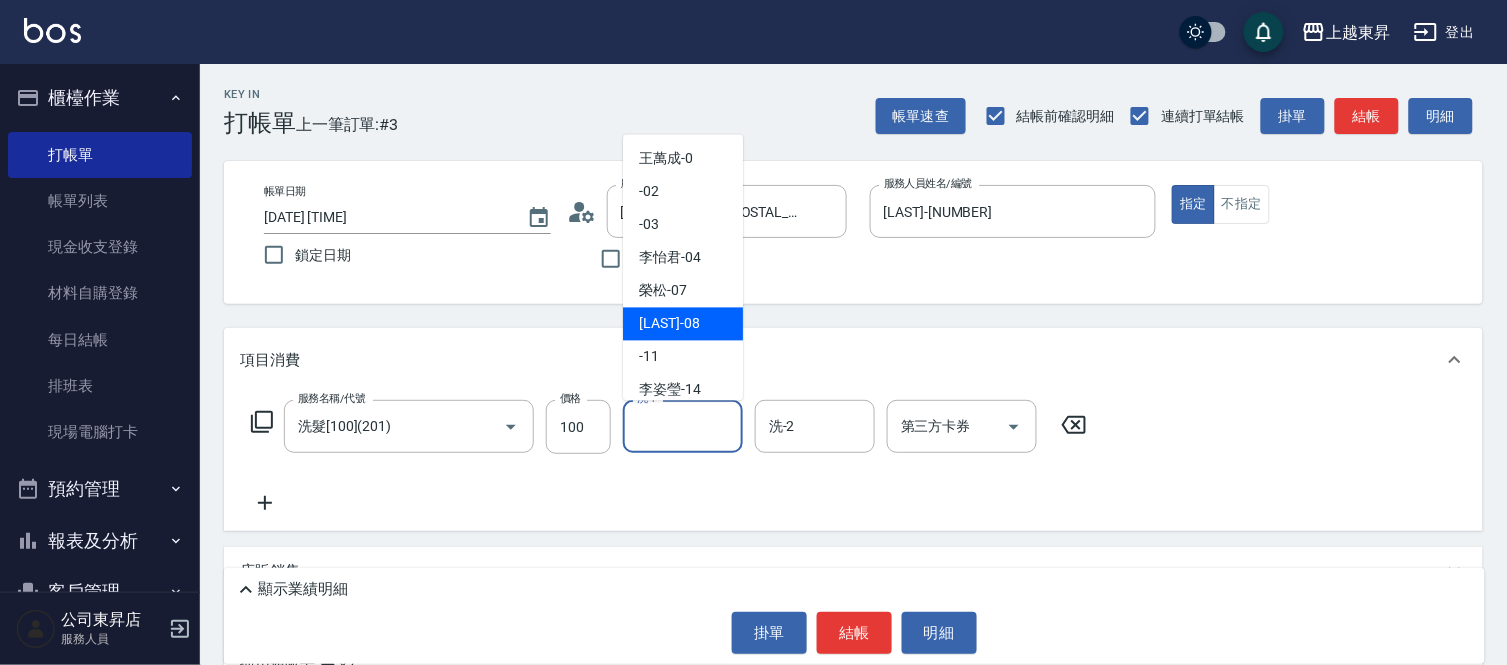 click on "江世玉 -08" at bounding box center (669, 324) 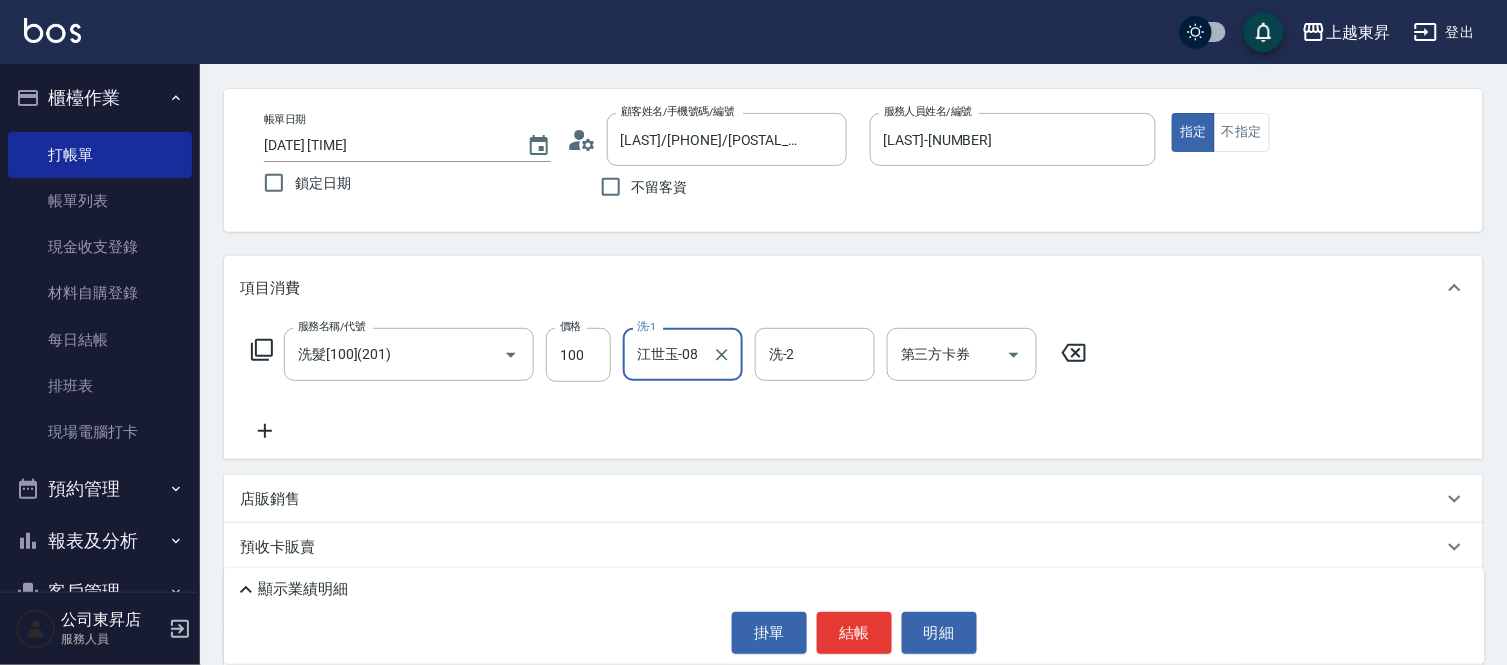 scroll, scrollTop: 111, scrollLeft: 0, axis: vertical 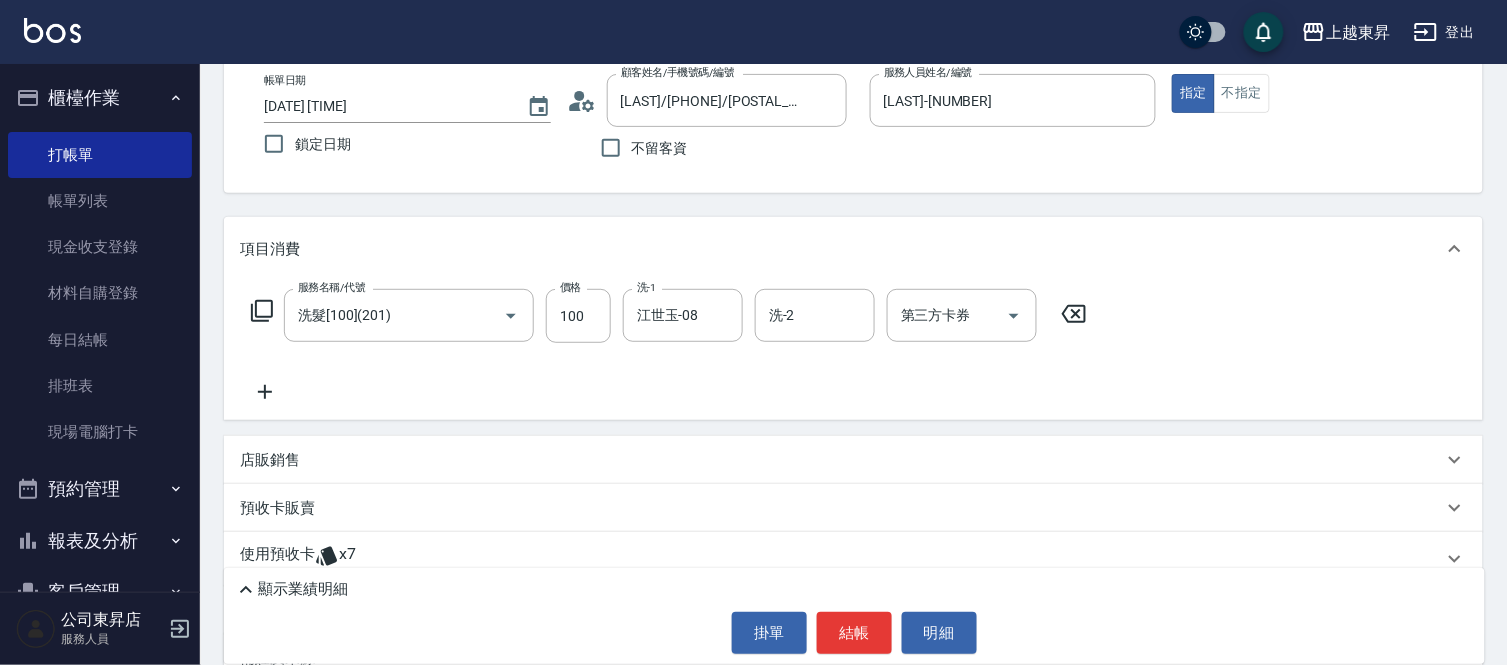 click 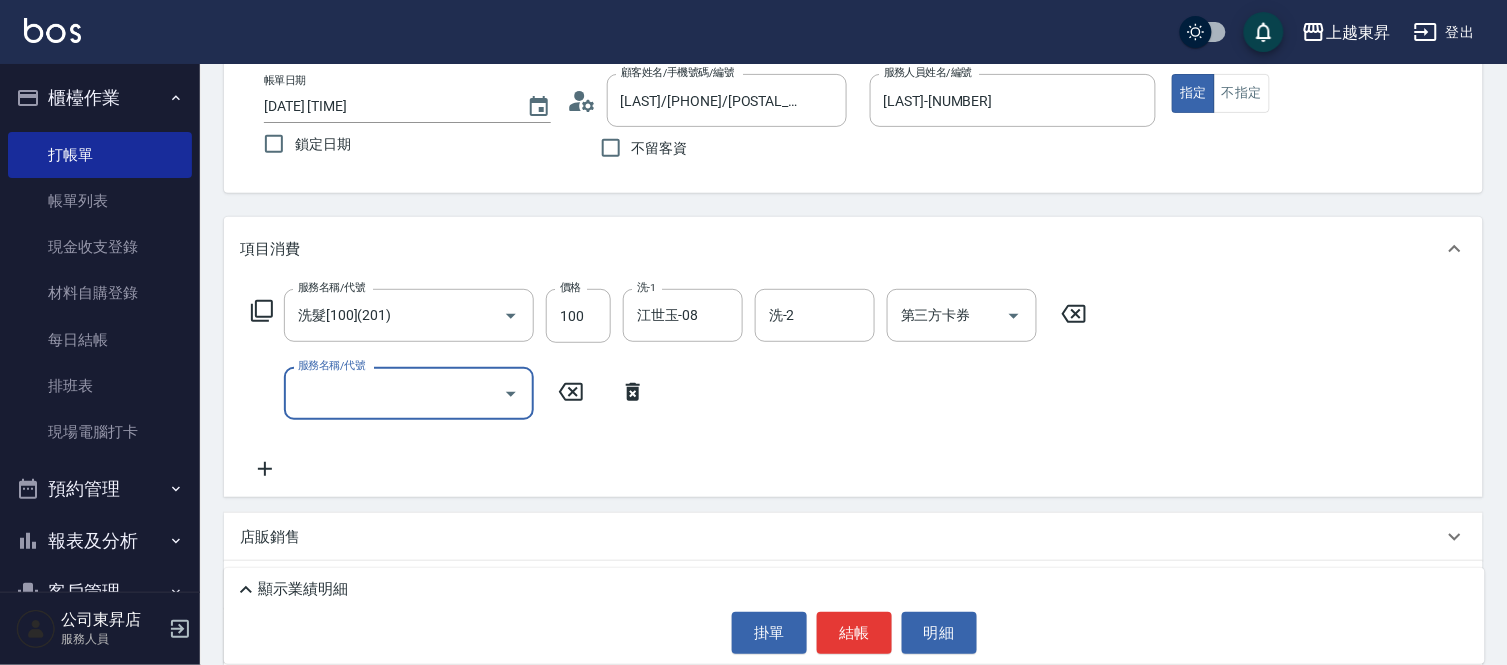 click on "服務名稱/代號" at bounding box center (394, 393) 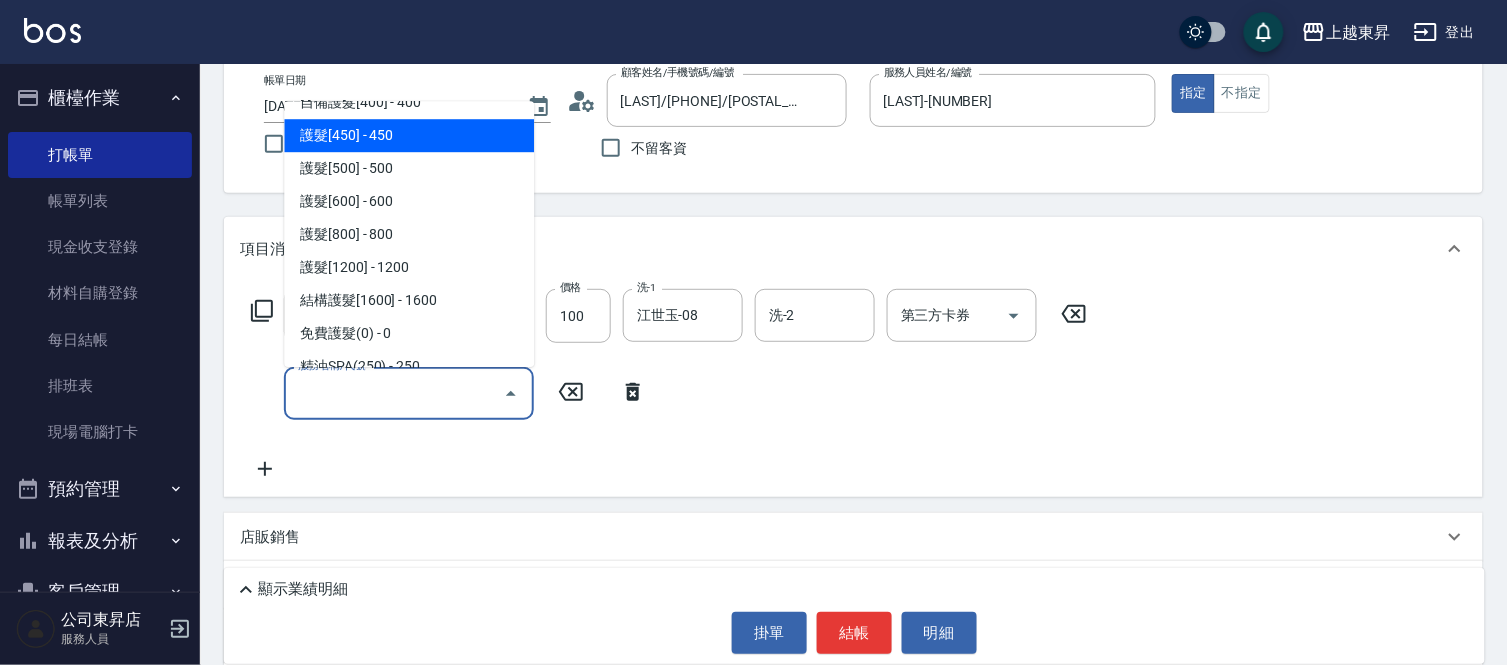 scroll, scrollTop: 2222, scrollLeft: 0, axis: vertical 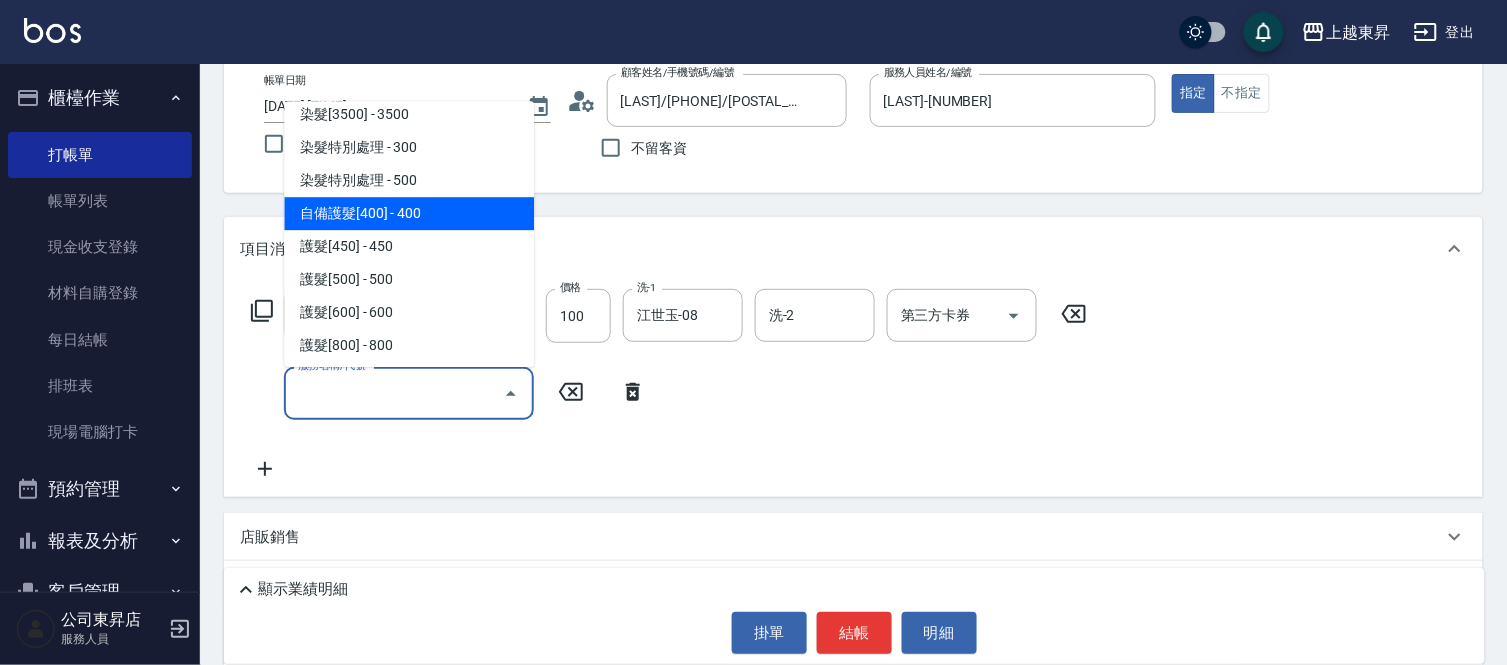 click on "自備護髮[400] - 400" at bounding box center (409, 213) 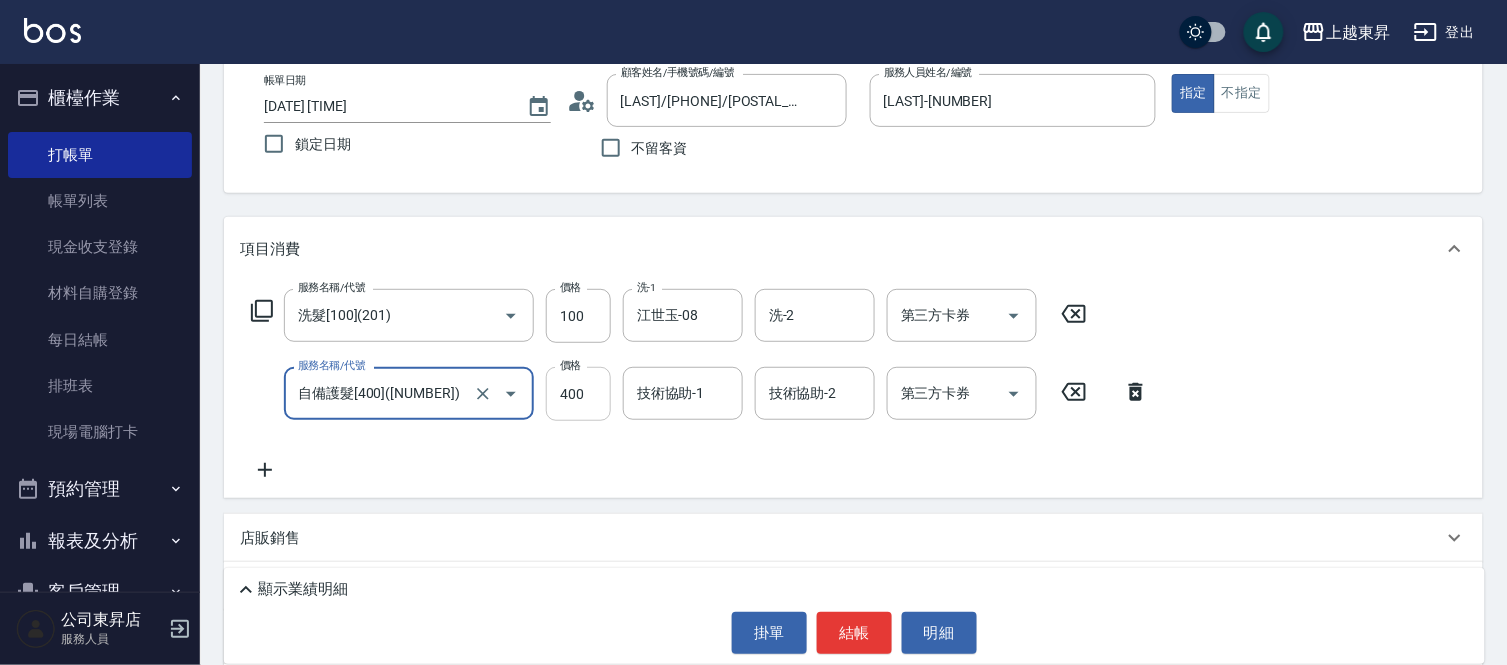 click on "400" at bounding box center [578, 394] 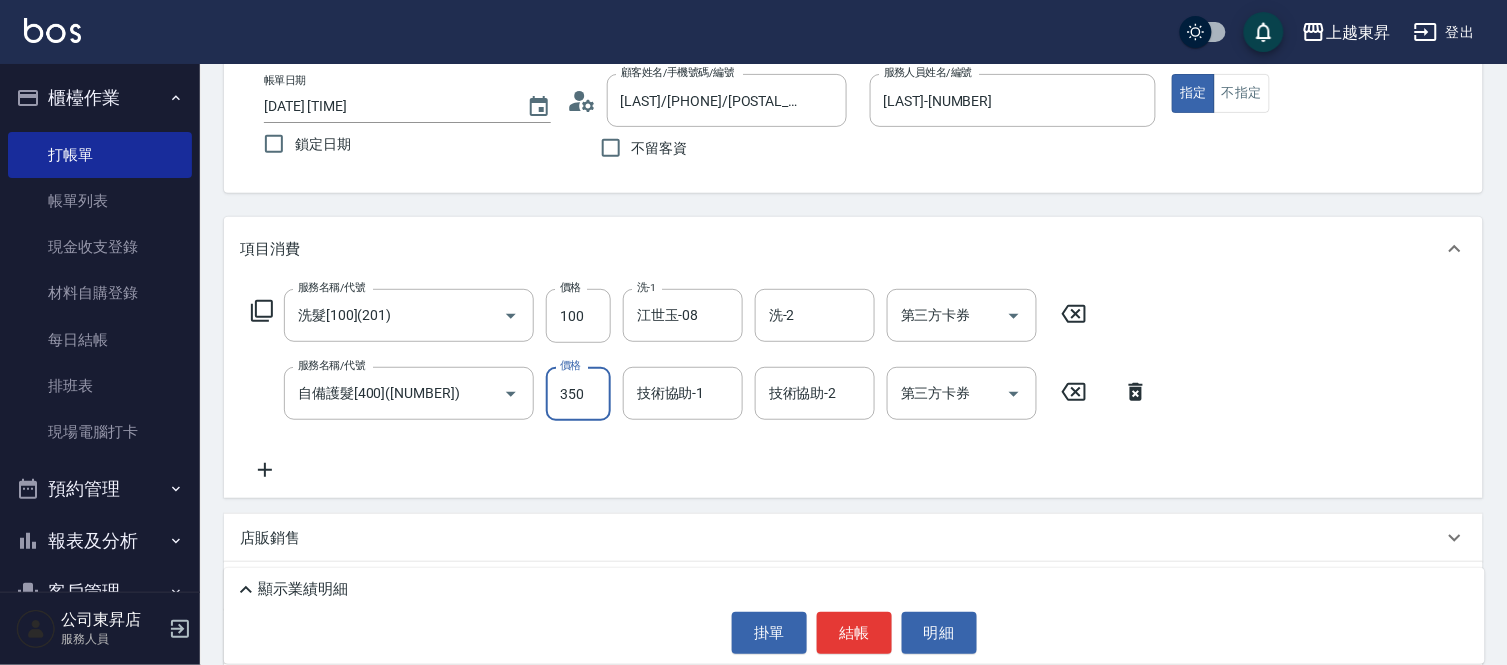 type on "350" 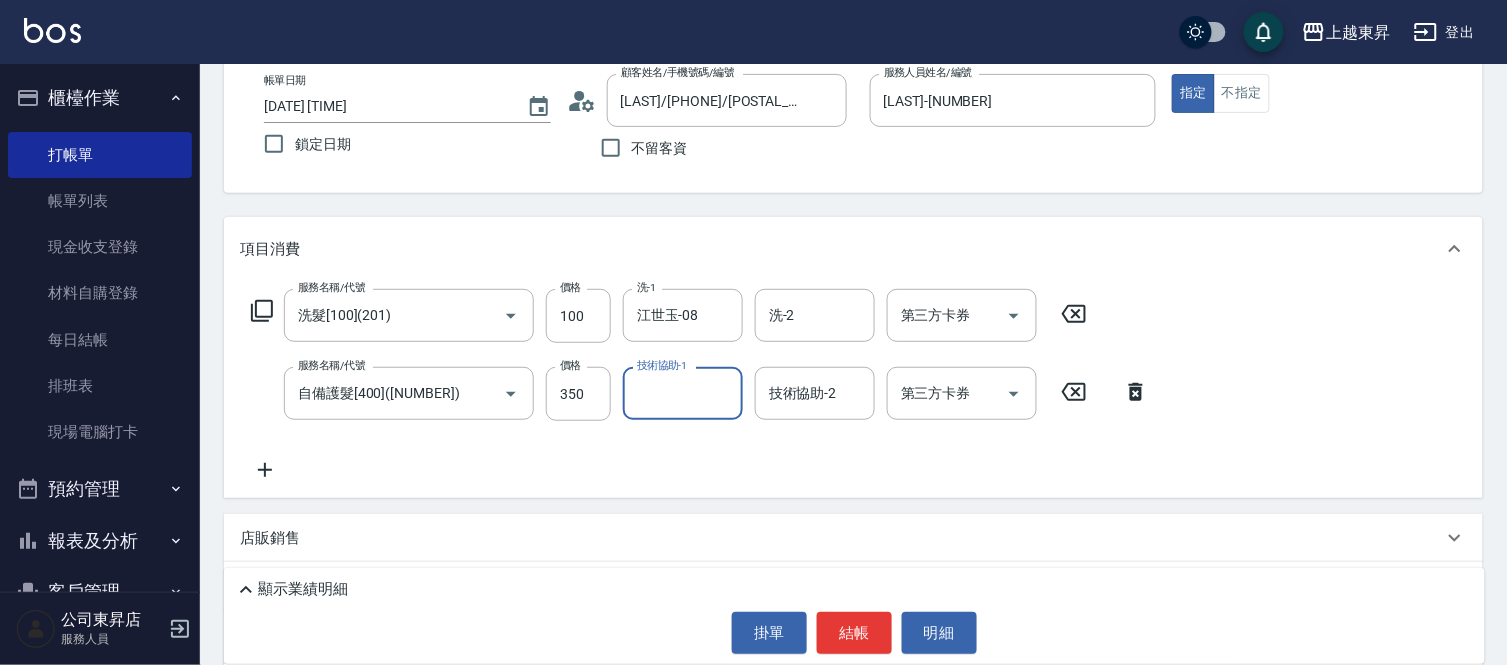 click on "技術協助-1" at bounding box center [683, 393] 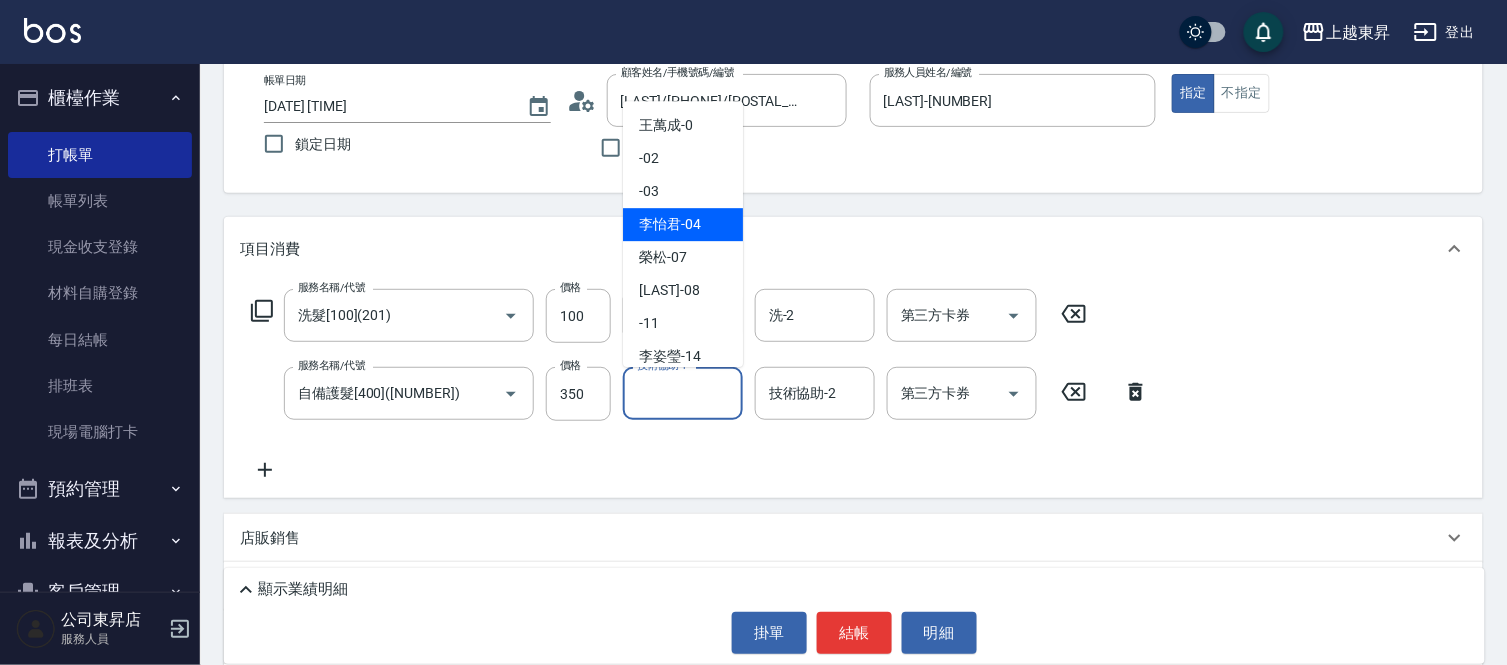 click on "[LAST] -[NUMBER]" at bounding box center (670, 224) 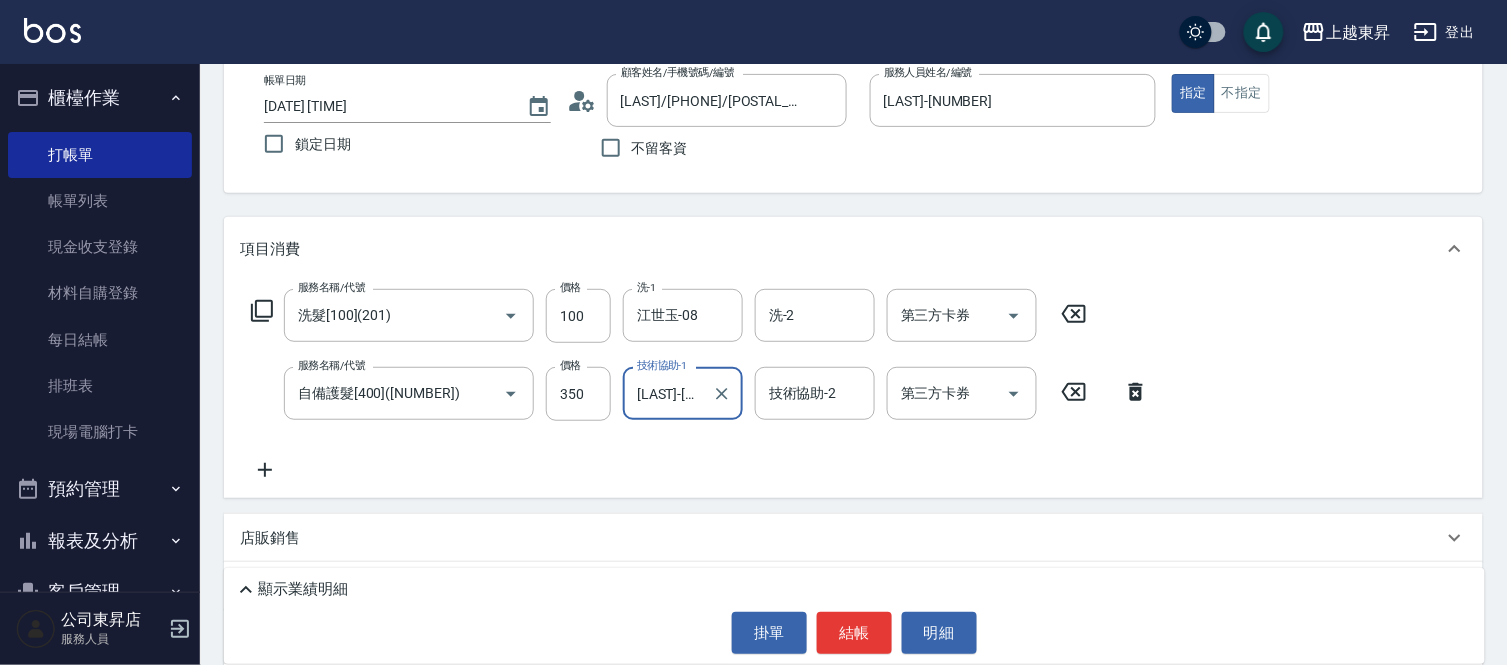 click 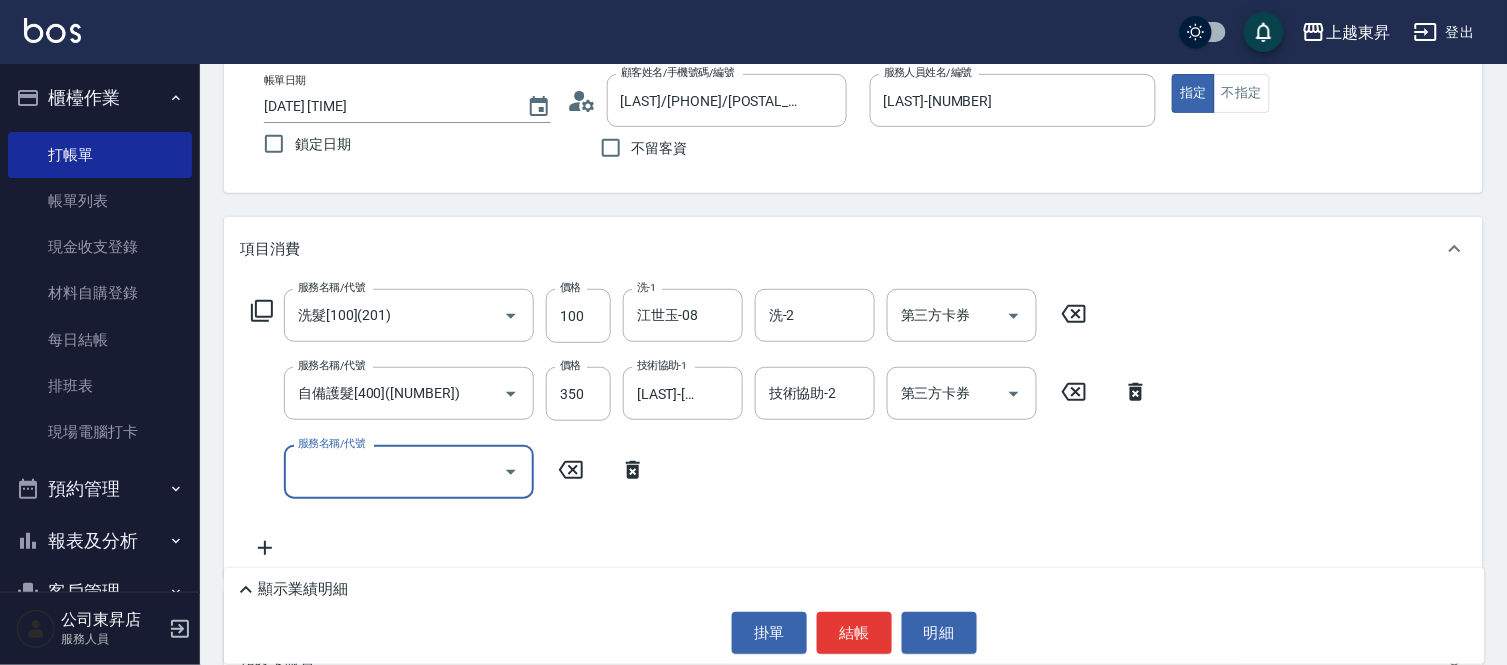 click on "服務名稱/代號" at bounding box center [394, 471] 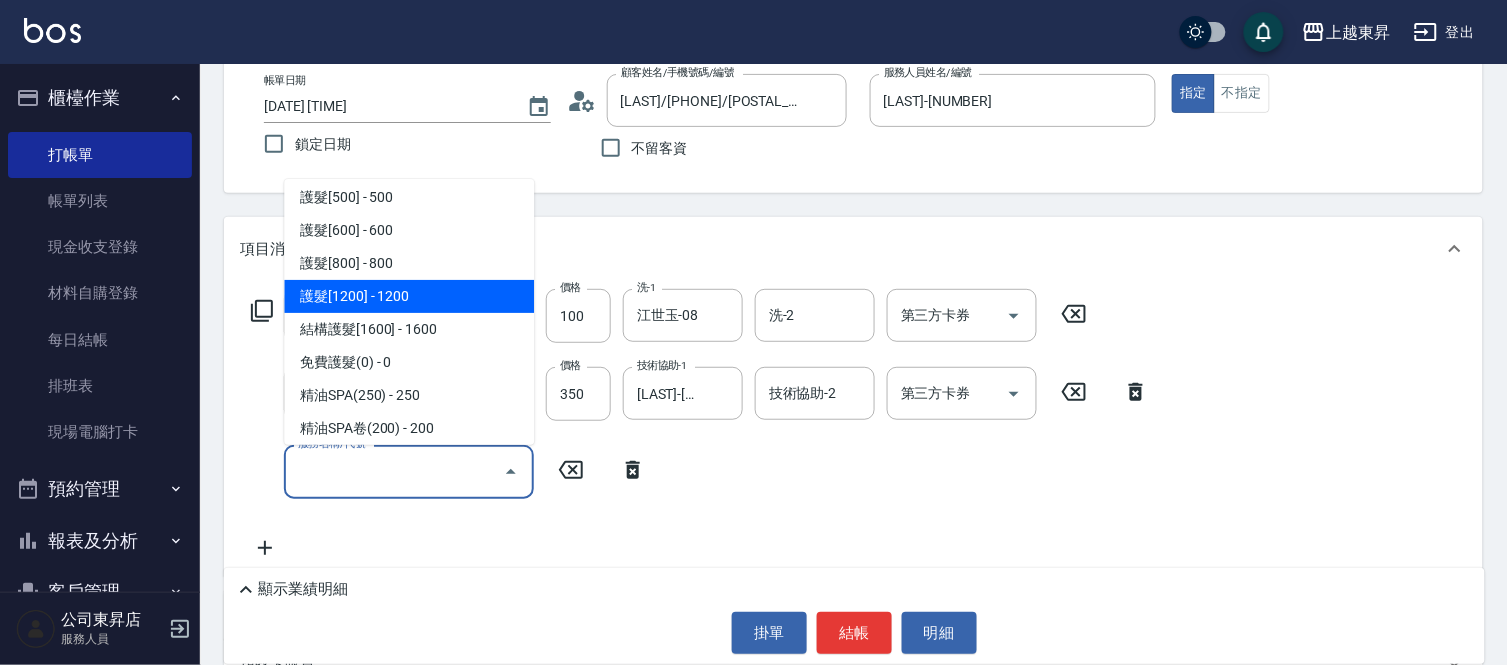 scroll, scrollTop: 2333, scrollLeft: 0, axis: vertical 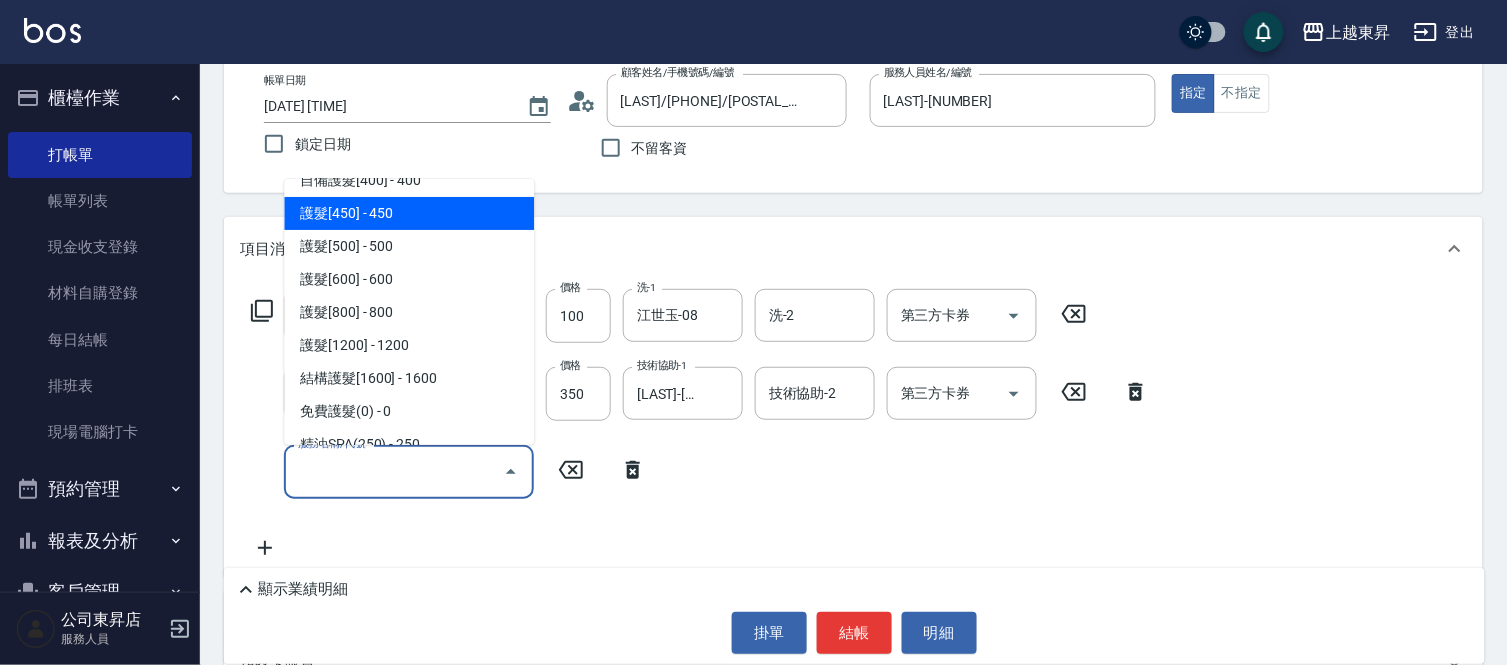 click on "護髮[450] - 450" at bounding box center [409, 213] 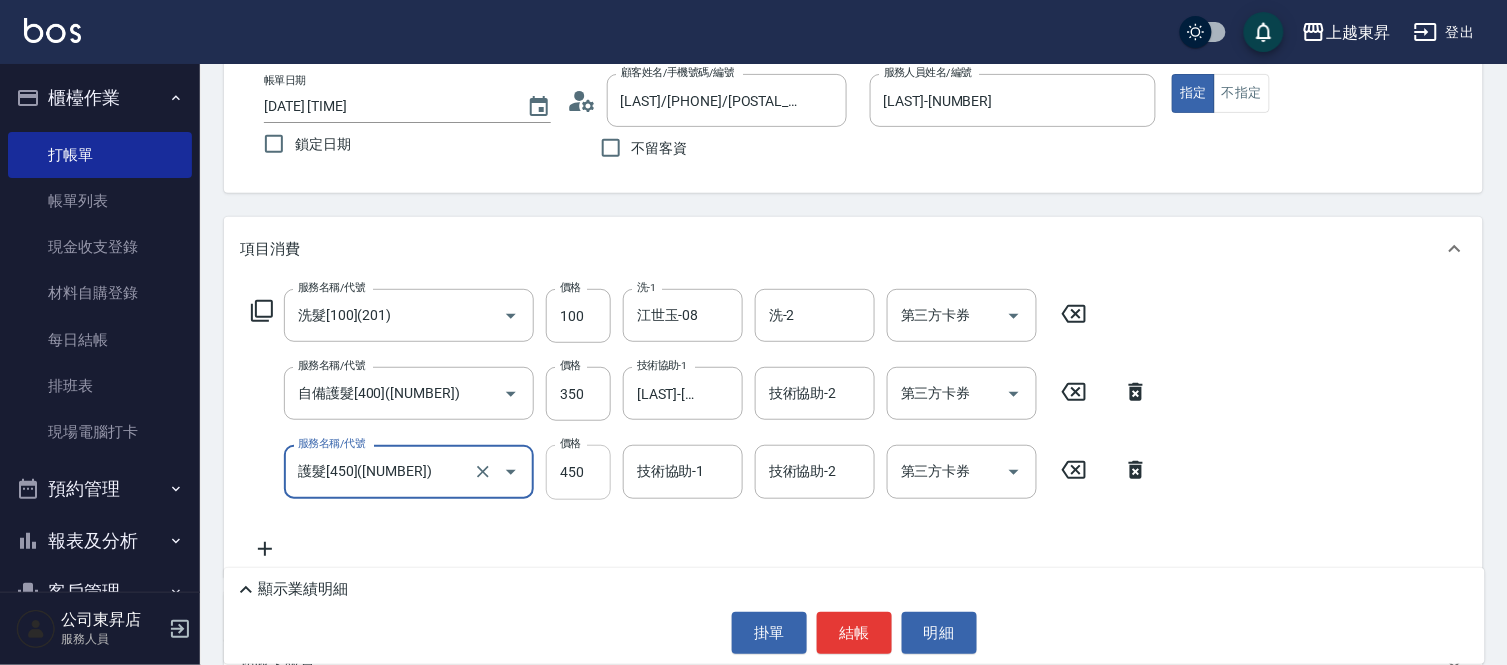 click on "450" at bounding box center [578, 472] 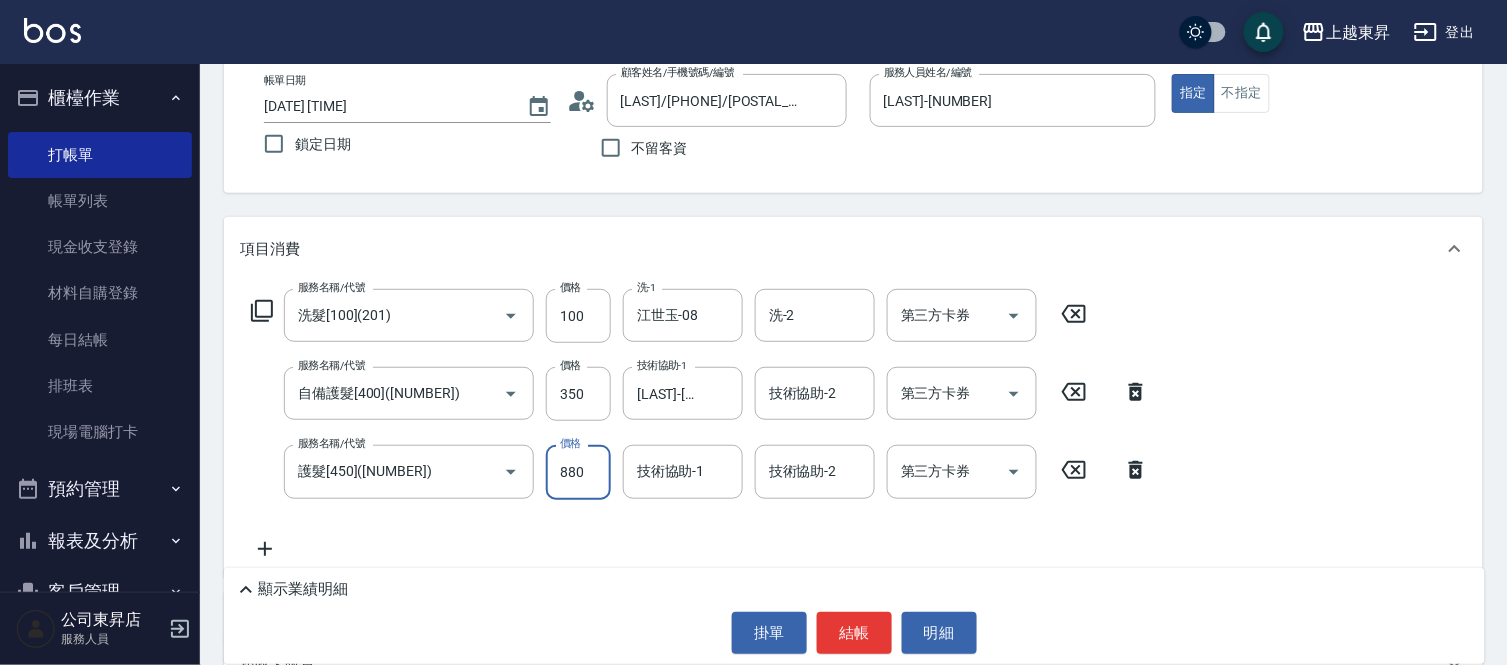 type on "880" 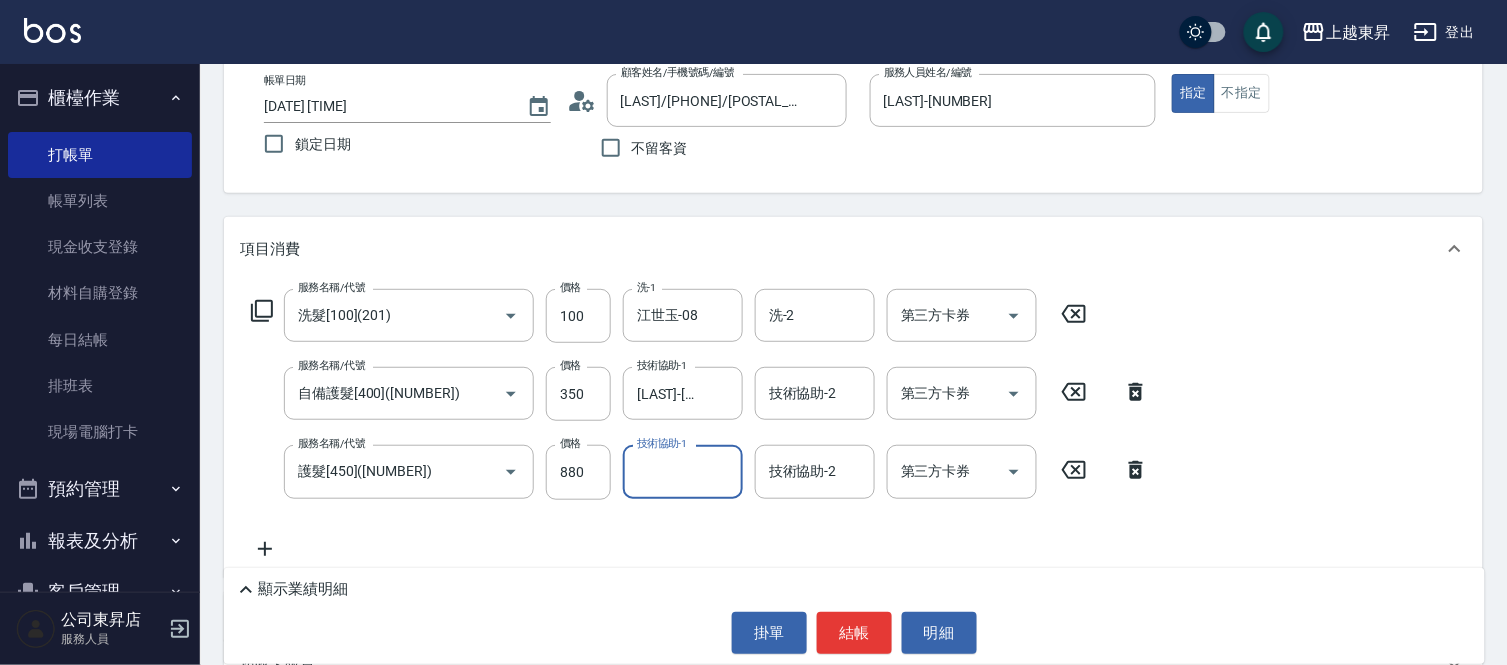 click on "技術協助-1" at bounding box center (683, 471) 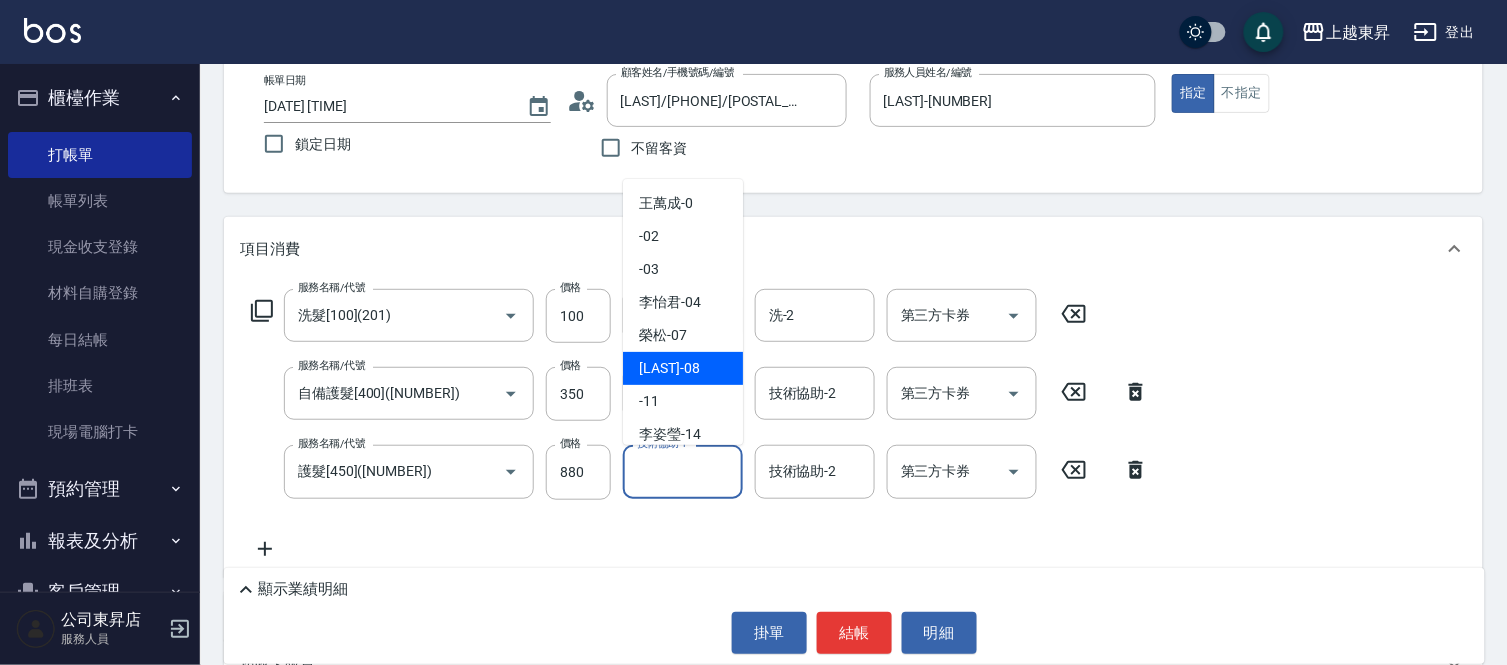 click on "江世玉 -08" at bounding box center (669, 368) 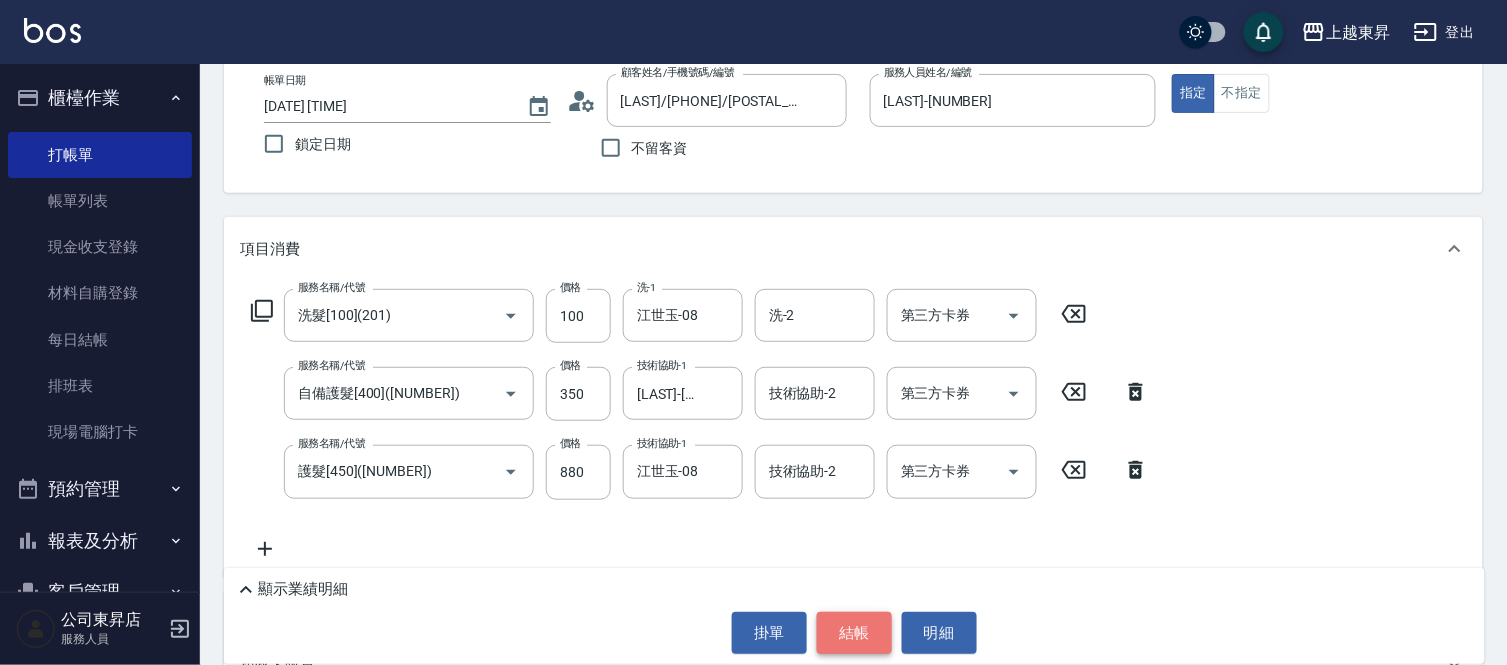 click on "結帳" at bounding box center [854, 633] 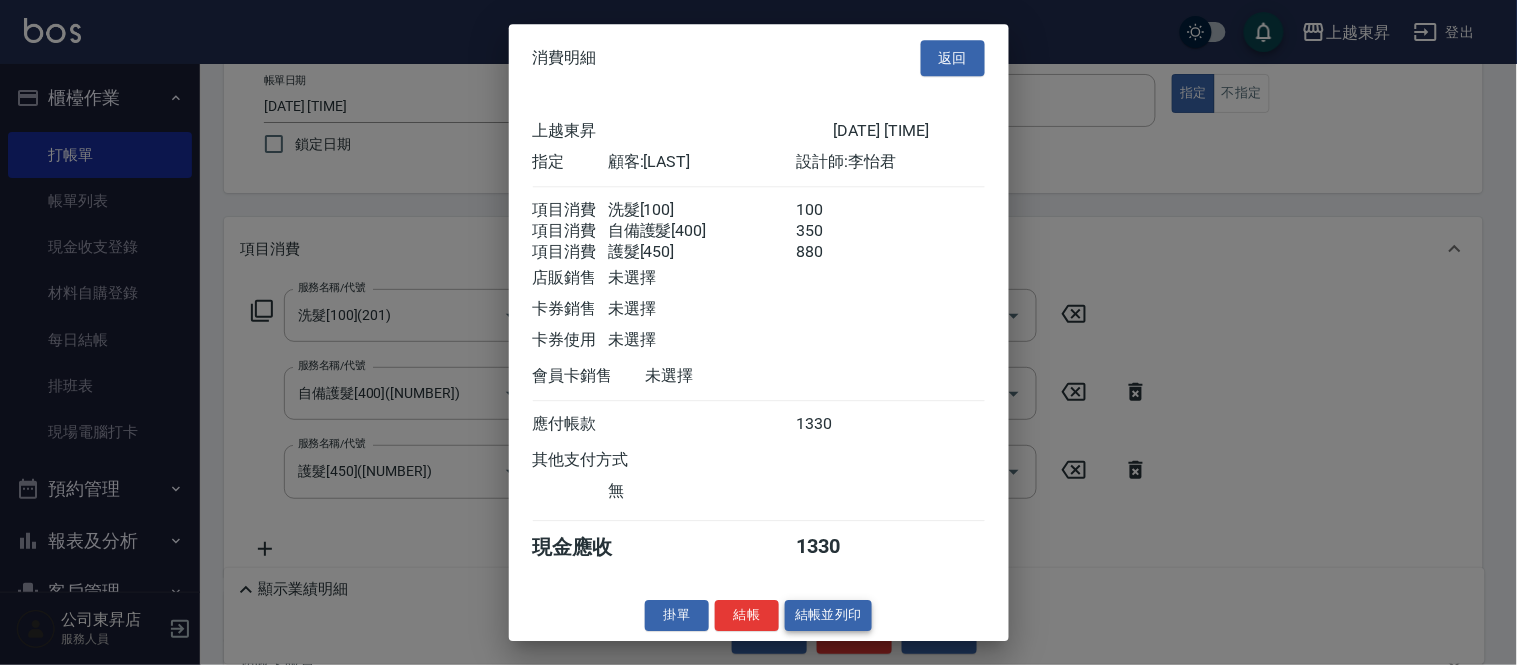click on "結帳並列印" at bounding box center (828, 615) 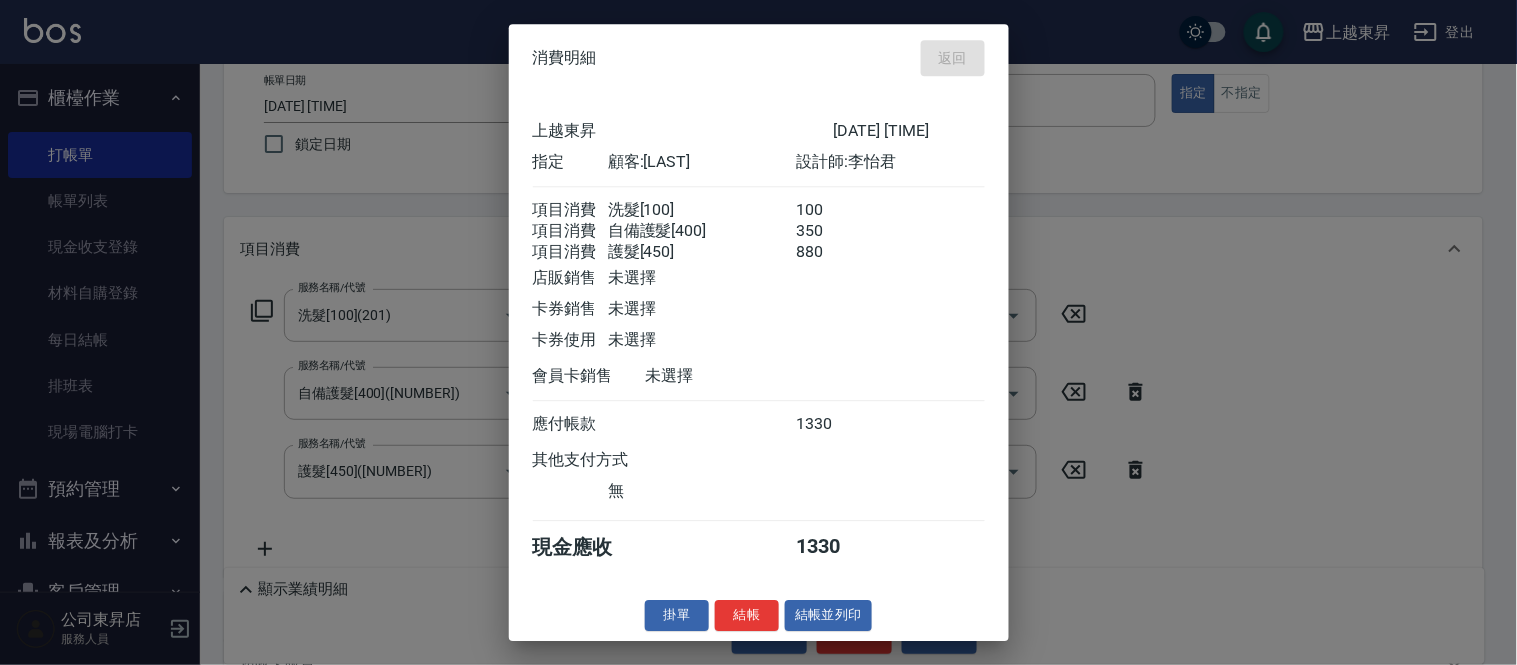 type on "[DATE] [TIME]" 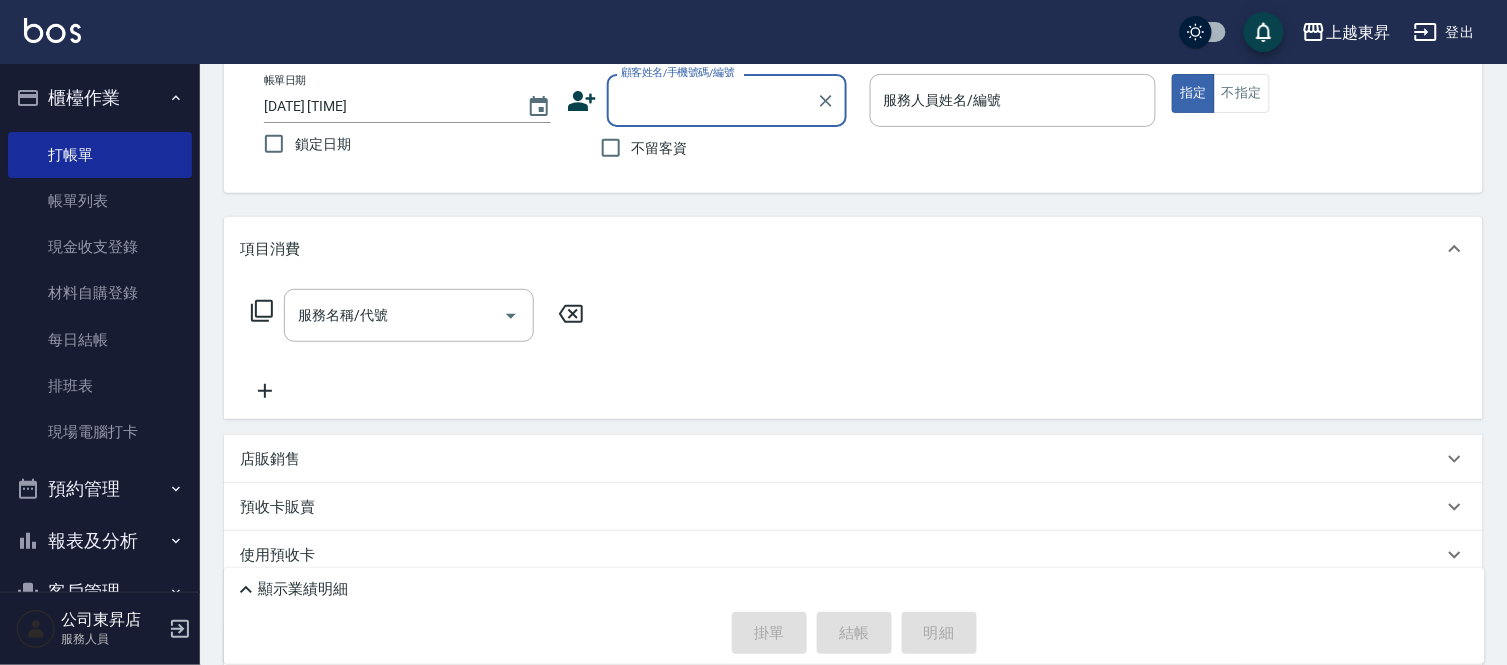 drag, startPoint x: 112, startPoint y: 210, endPoint x: 198, endPoint y: 250, distance: 94.847244 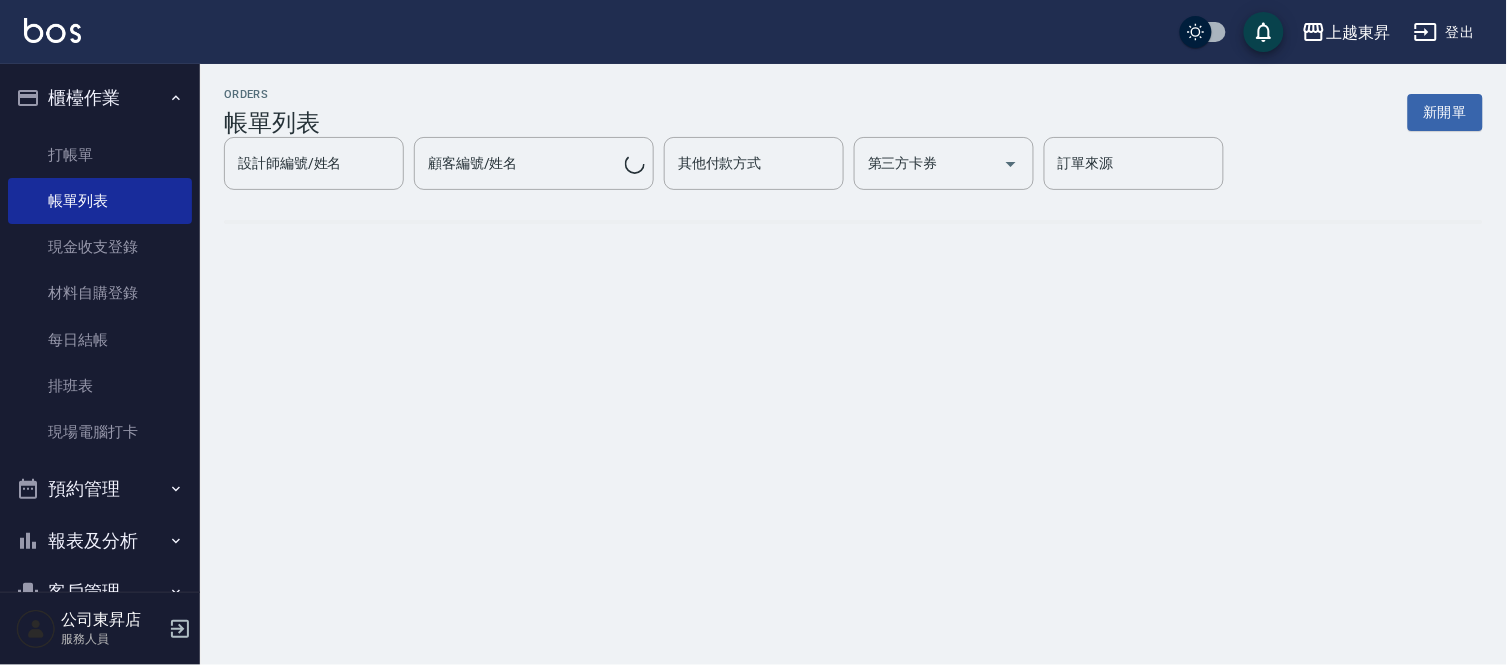 scroll, scrollTop: 0, scrollLeft: 0, axis: both 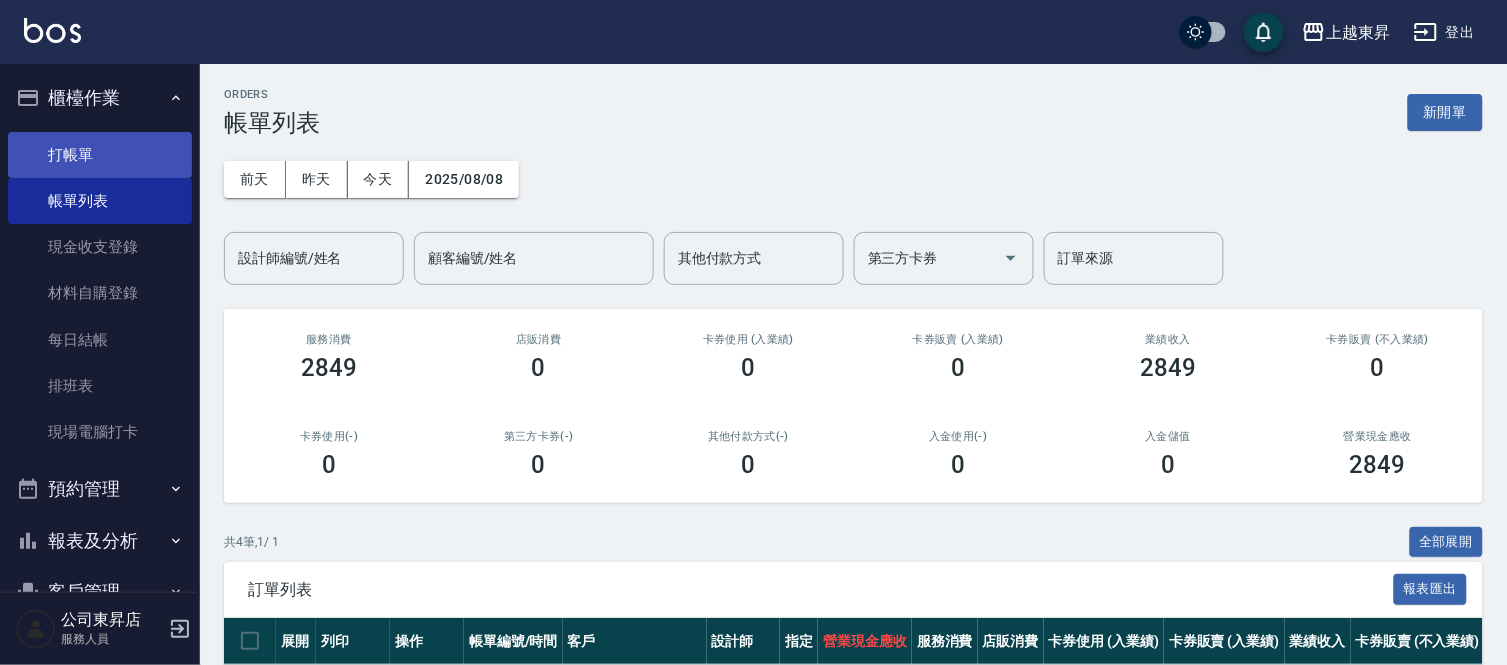 click on "打帳單" at bounding box center (100, 155) 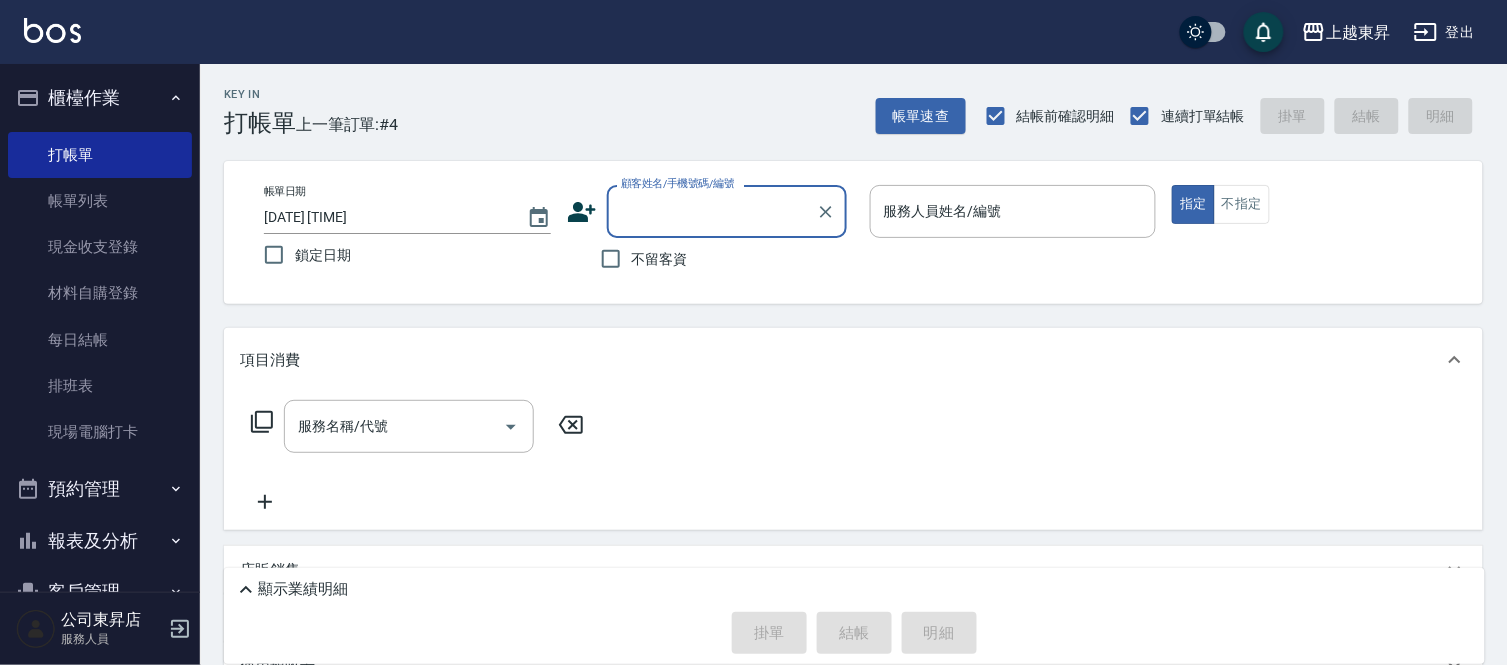click on "顧客姓名/手機號碼/編號" at bounding box center (712, 211) 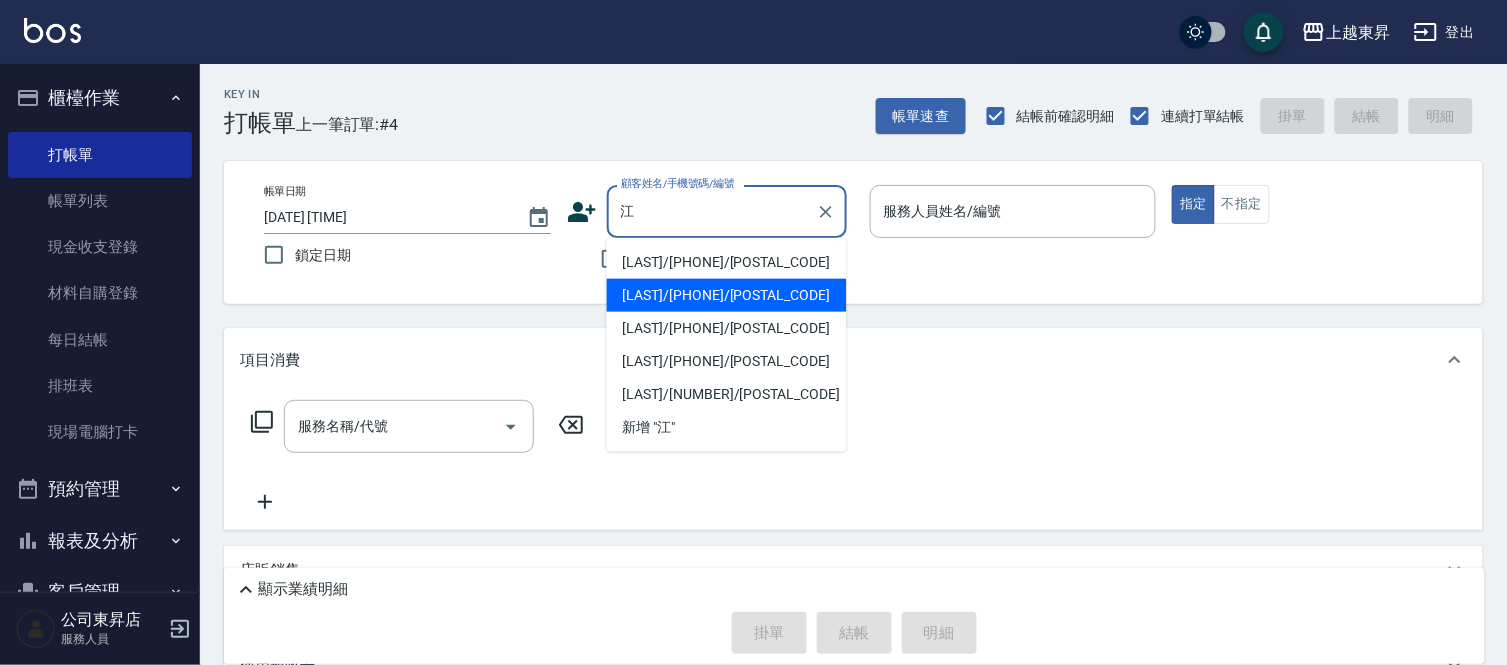 click on "[LAST]/[PHONE]/[POSTAL_CODE]" at bounding box center [727, 295] 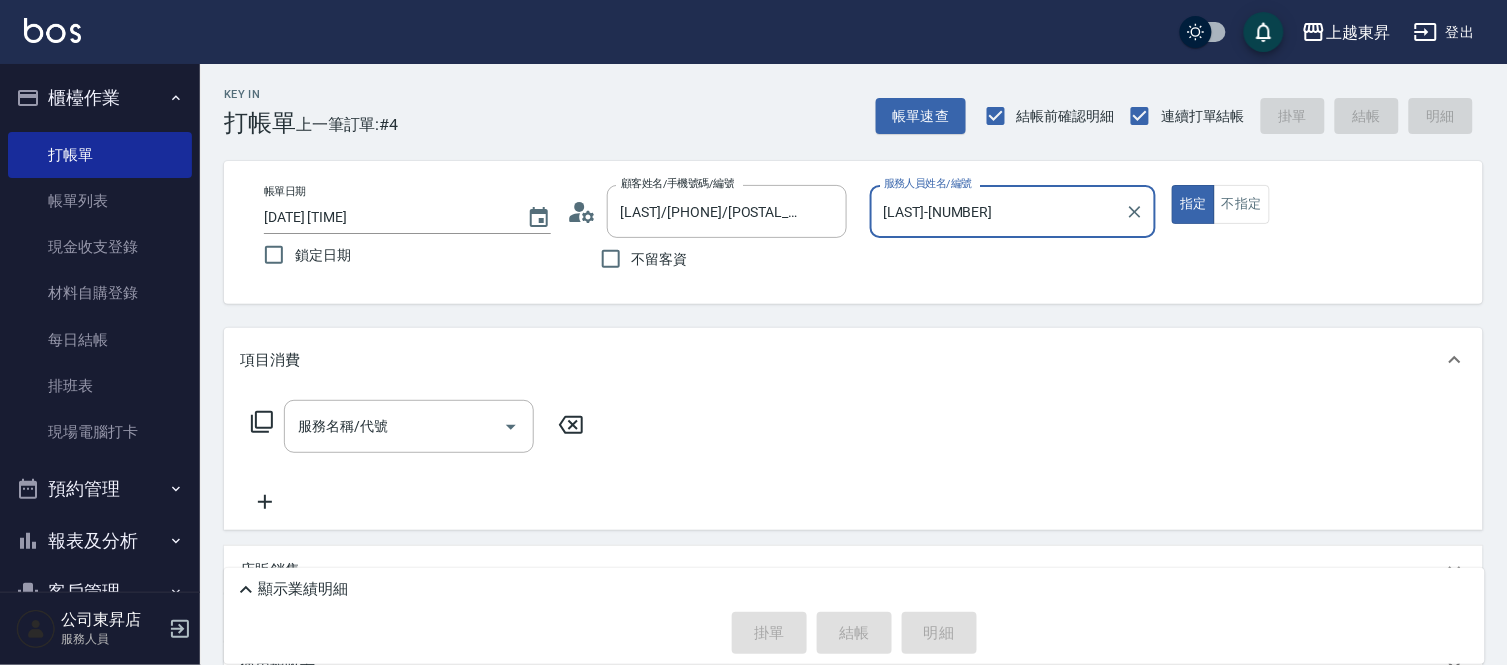 type on "[LAST]-[NUMBER]" 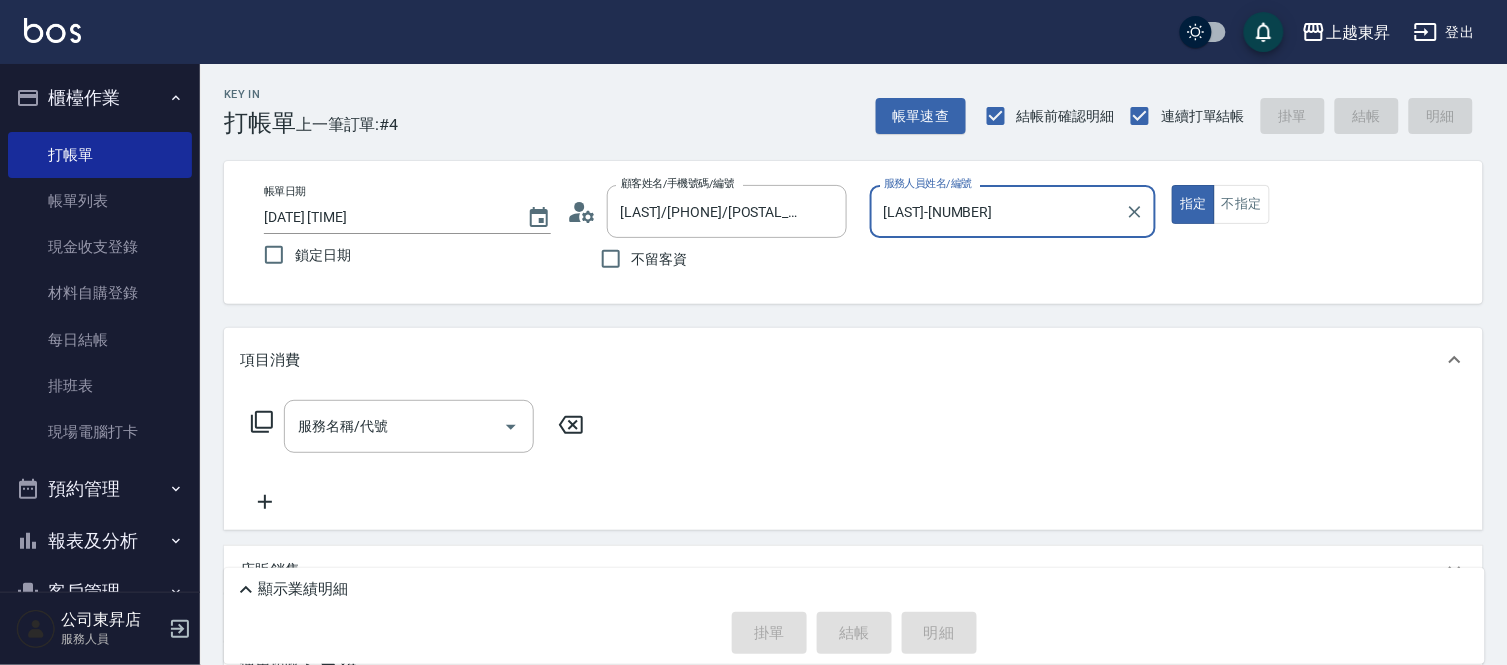 click on "服務名稱/代號 服務名稱/代號" at bounding box center (409, 426) 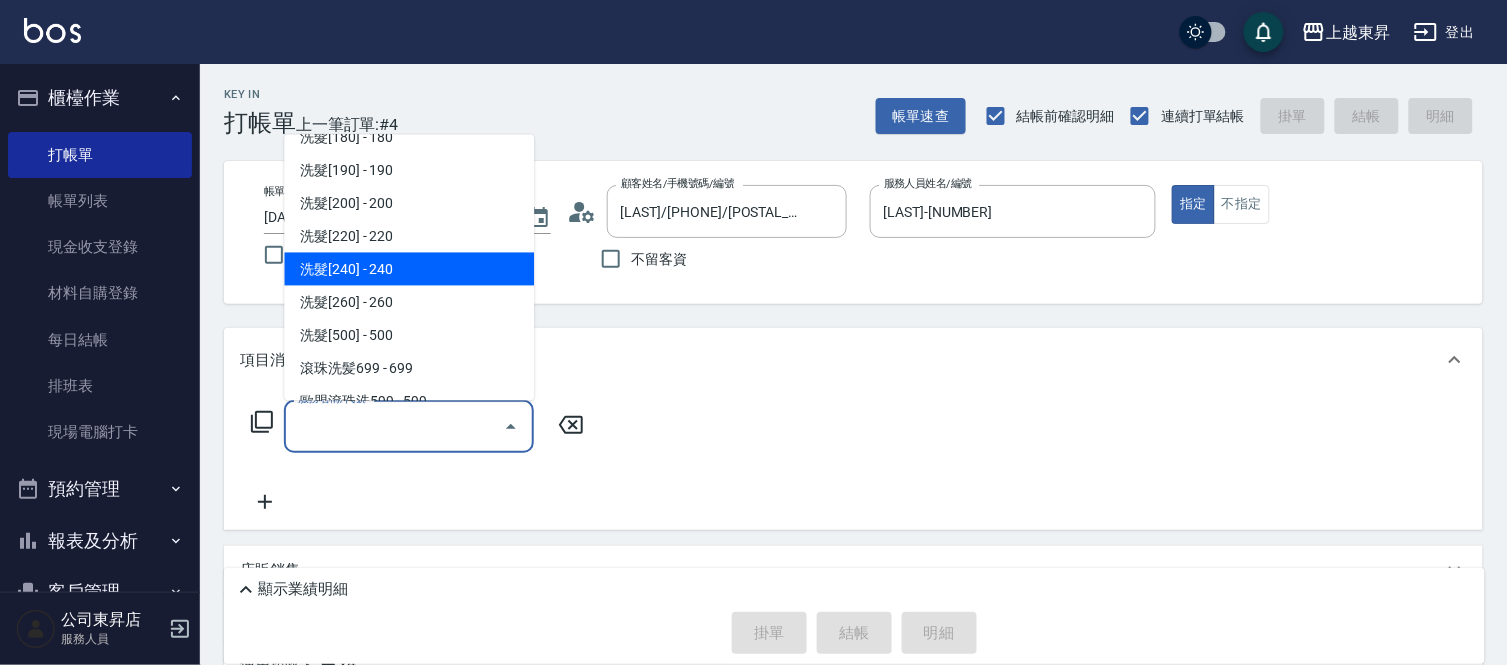 scroll, scrollTop: 222, scrollLeft: 0, axis: vertical 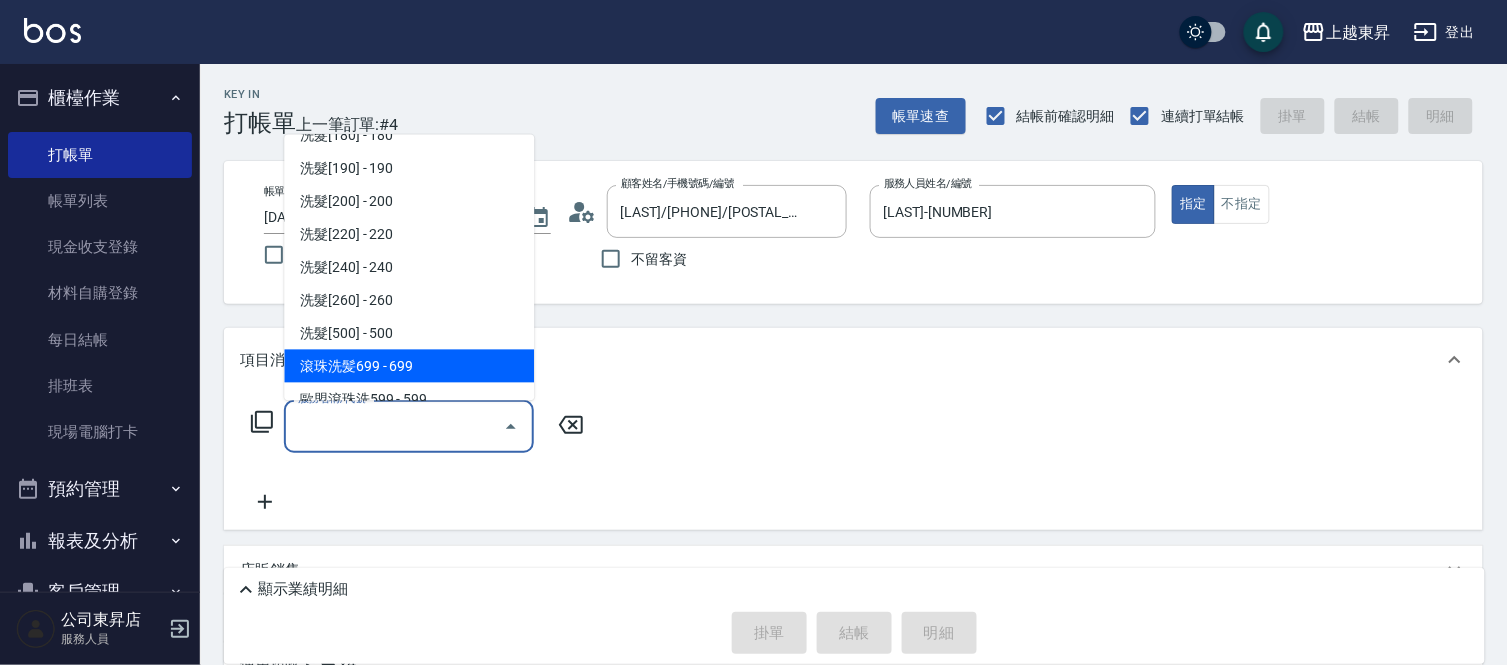 click on "滾珠洗髪699 - 699" at bounding box center [409, 366] 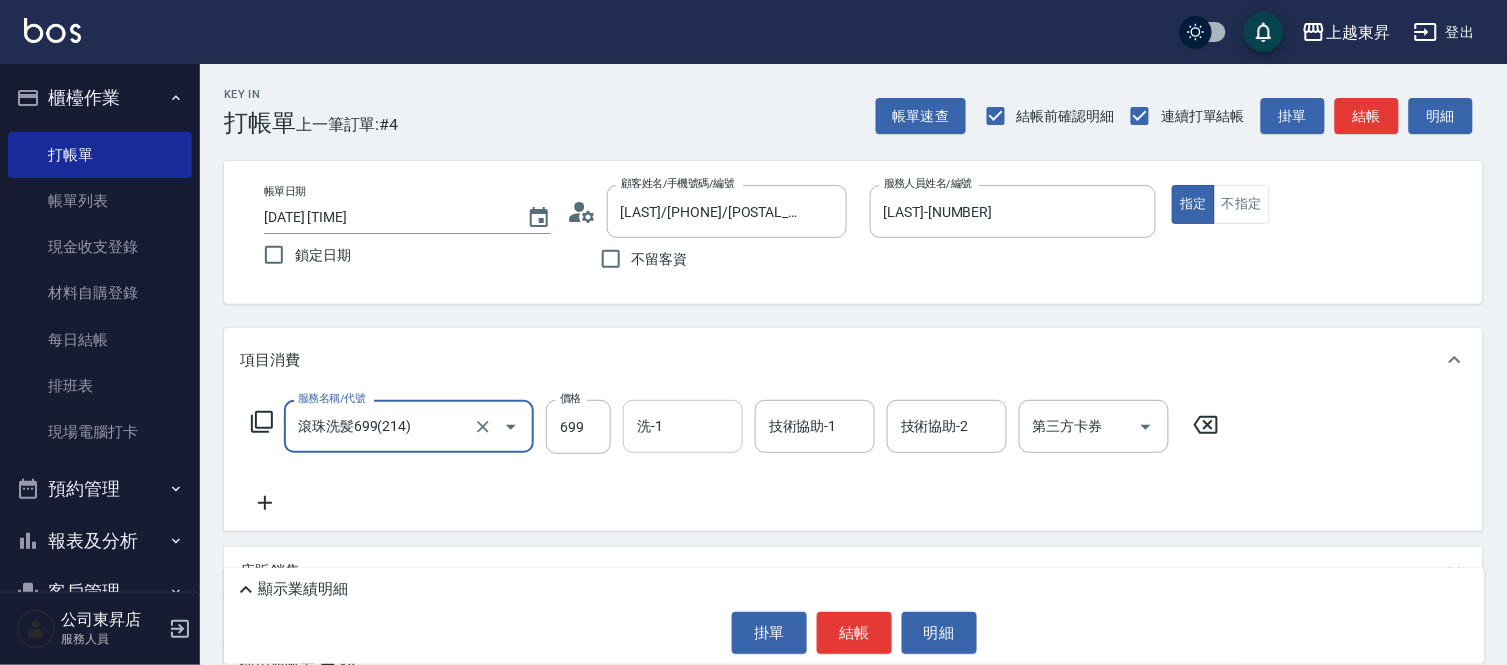 click on "洗-1" at bounding box center (683, 426) 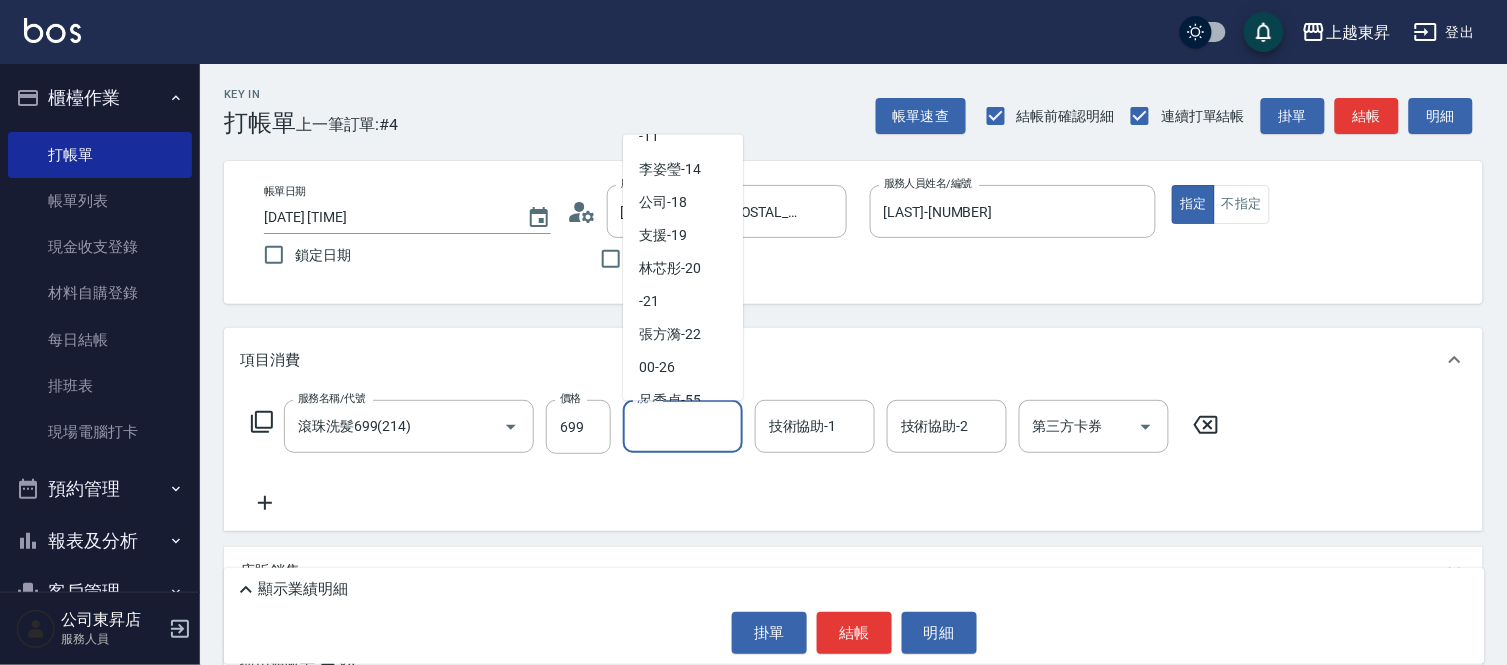 scroll, scrollTop: 222, scrollLeft: 0, axis: vertical 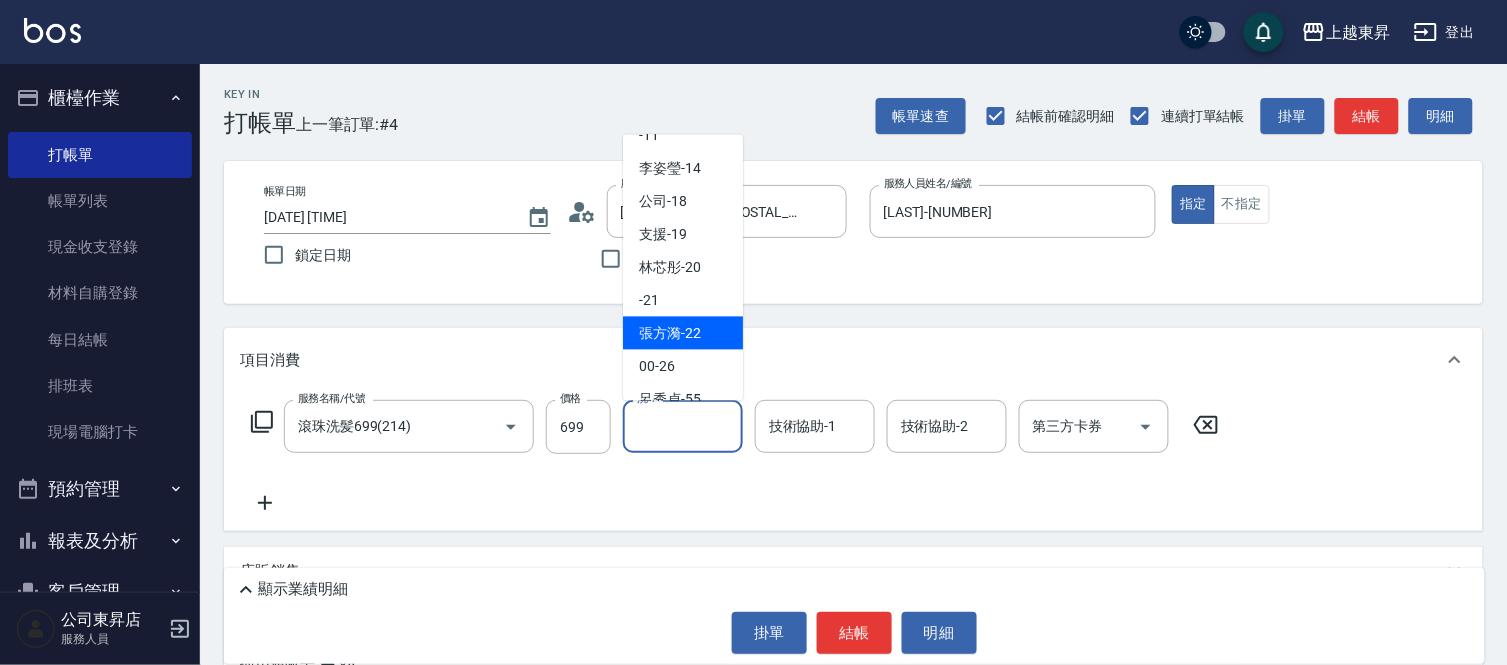 click on "[LAST] -[NUMBER]" at bounding box center [670, 333] 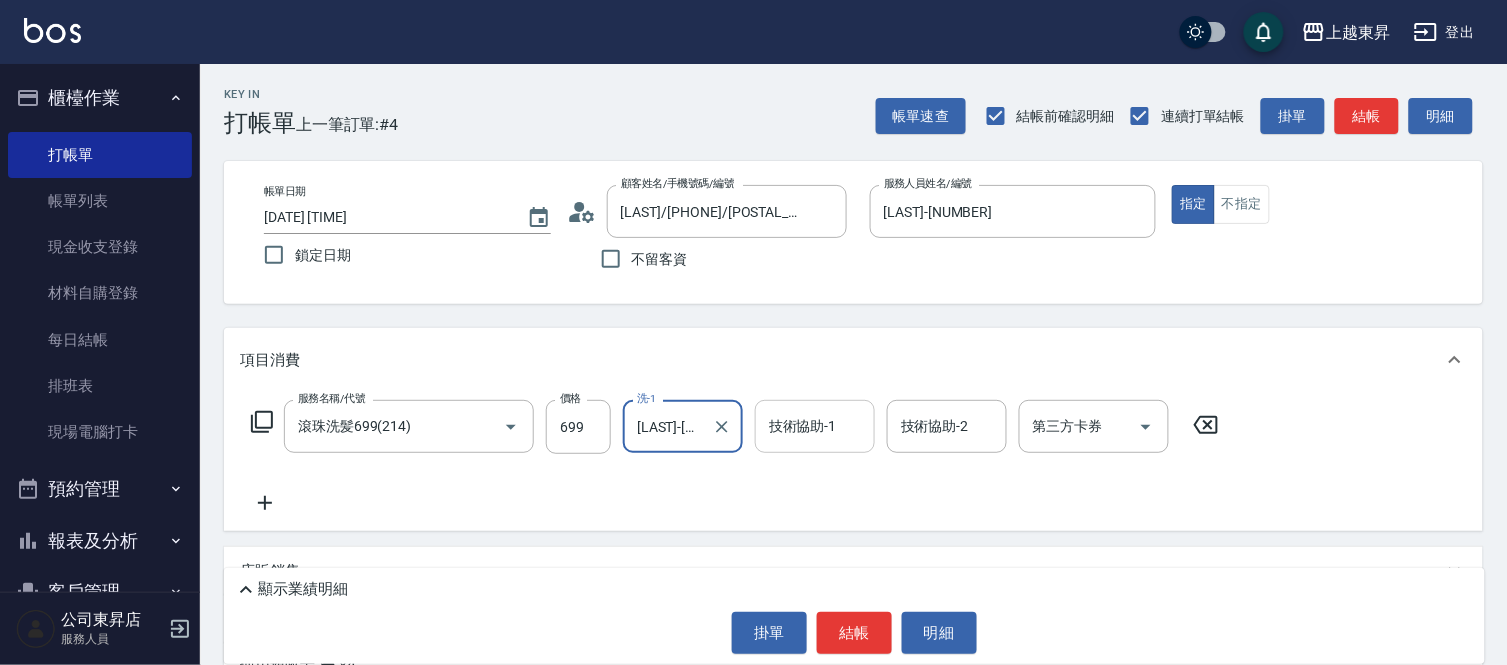 click on "技術協助-[NUMBER] 技術協助-[NUMBER]" at bounding box center [815, 426] 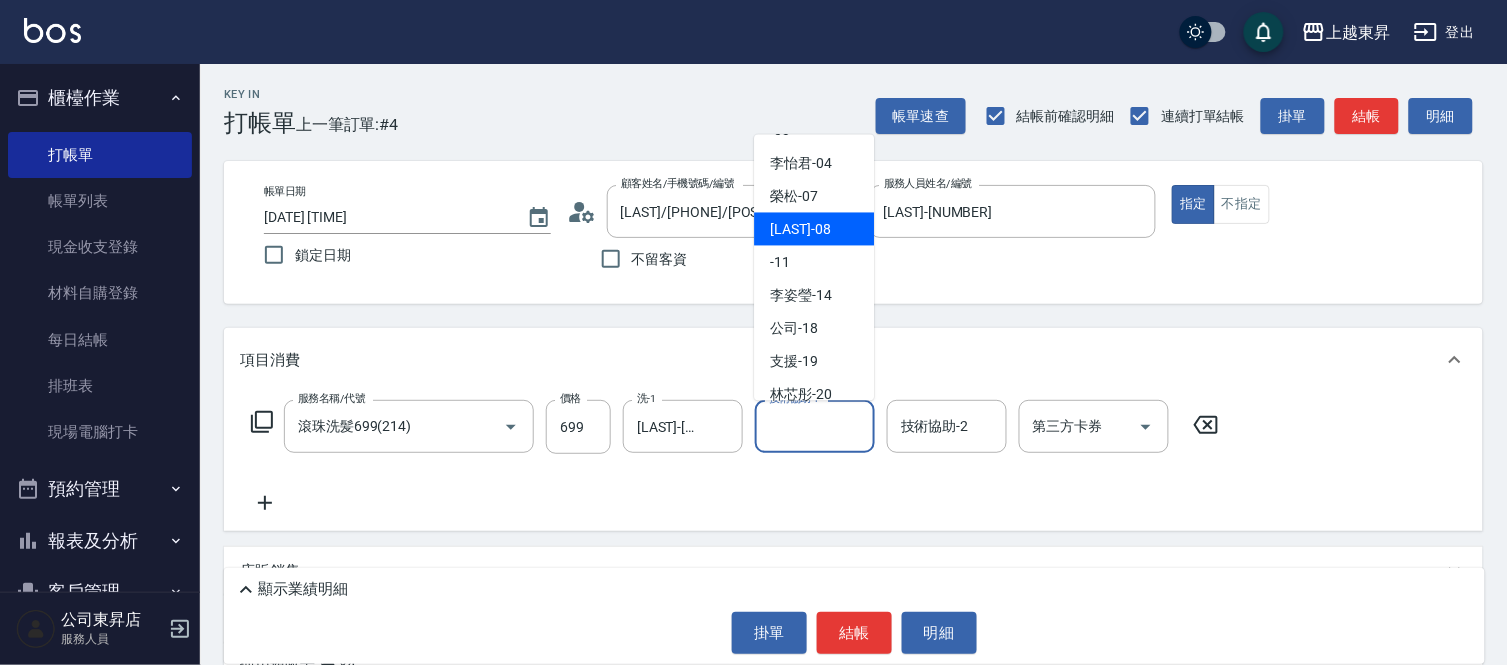 scroll, scrollTop: 222, scrollLeft: 0, axis: vertical 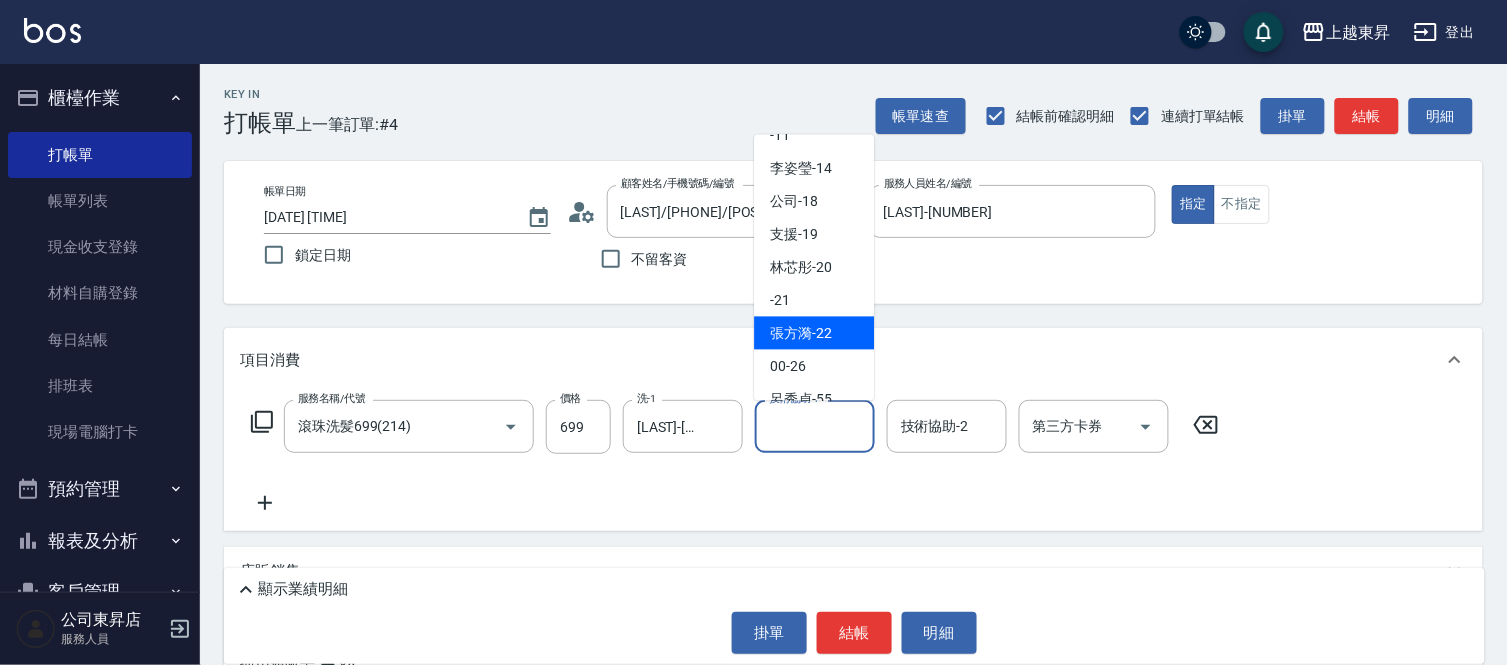click on "[LAST] -[NUMBER]" at bounding box center (801, 333) 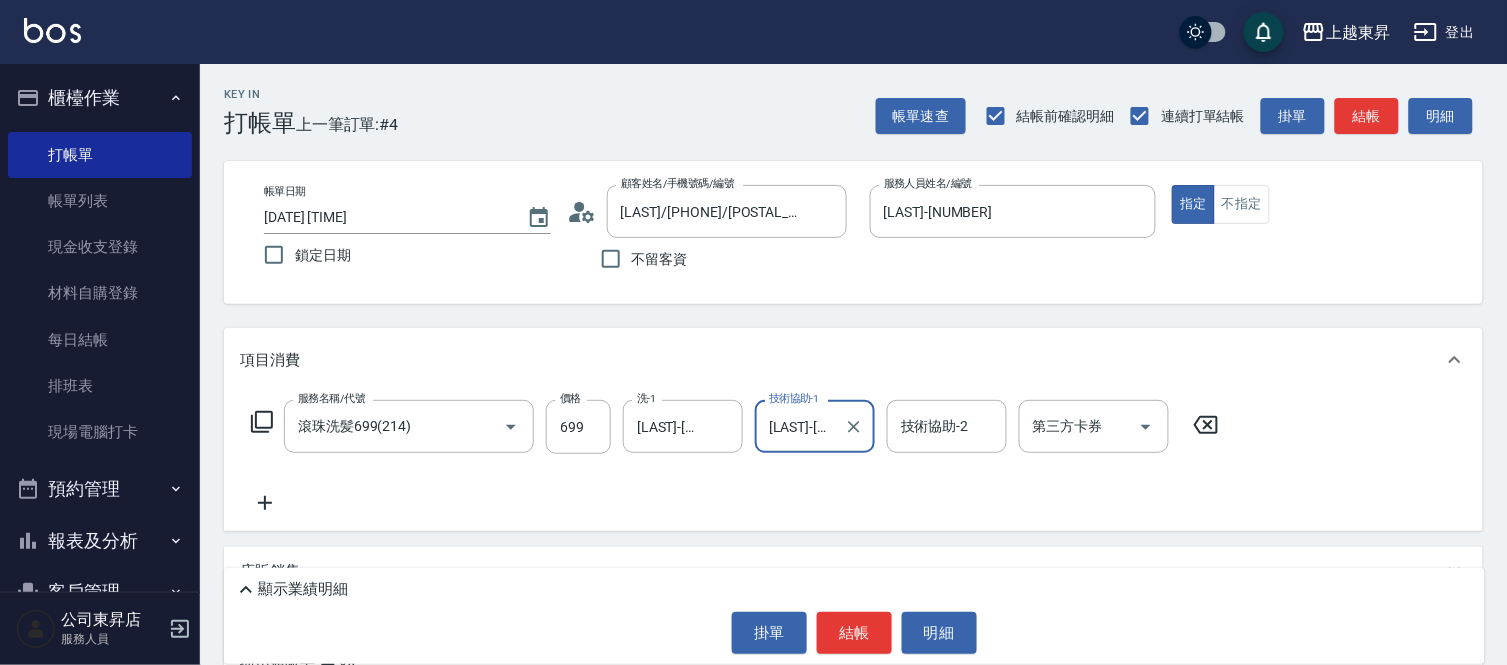 click 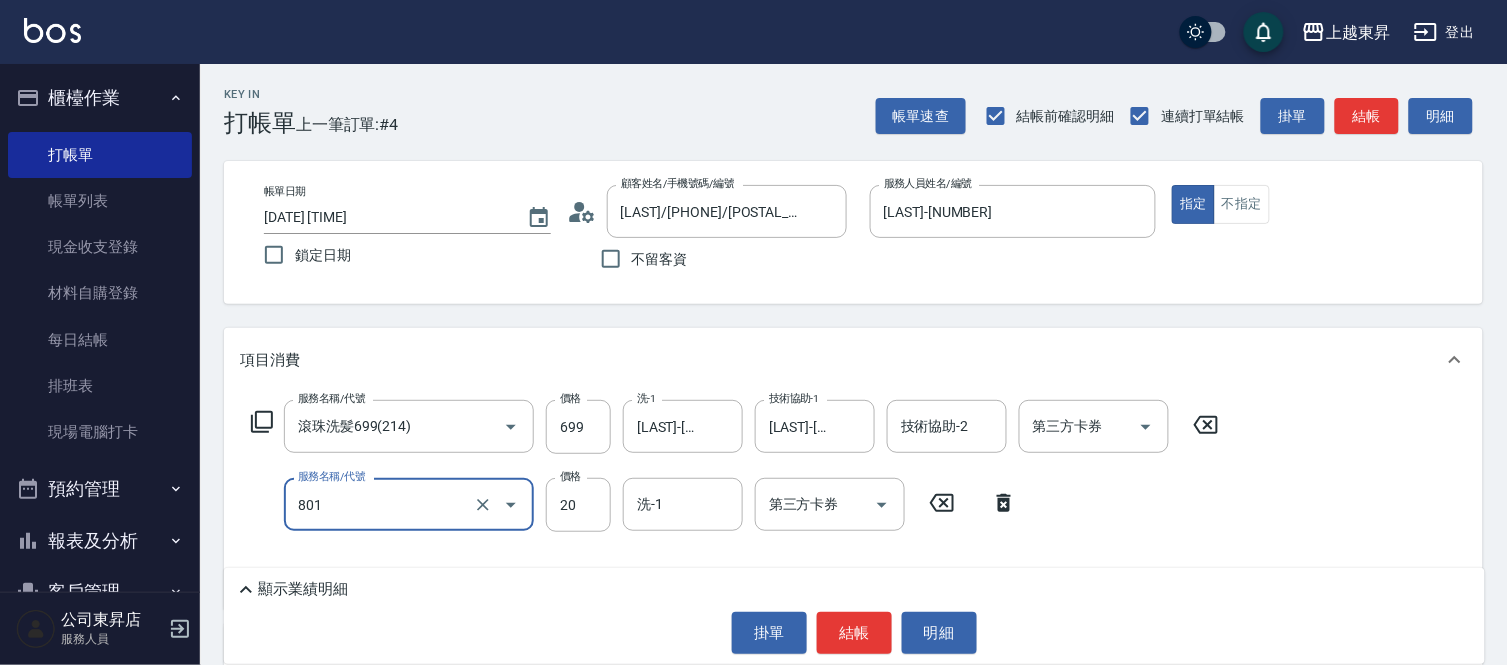 type on "潤絲(801)" 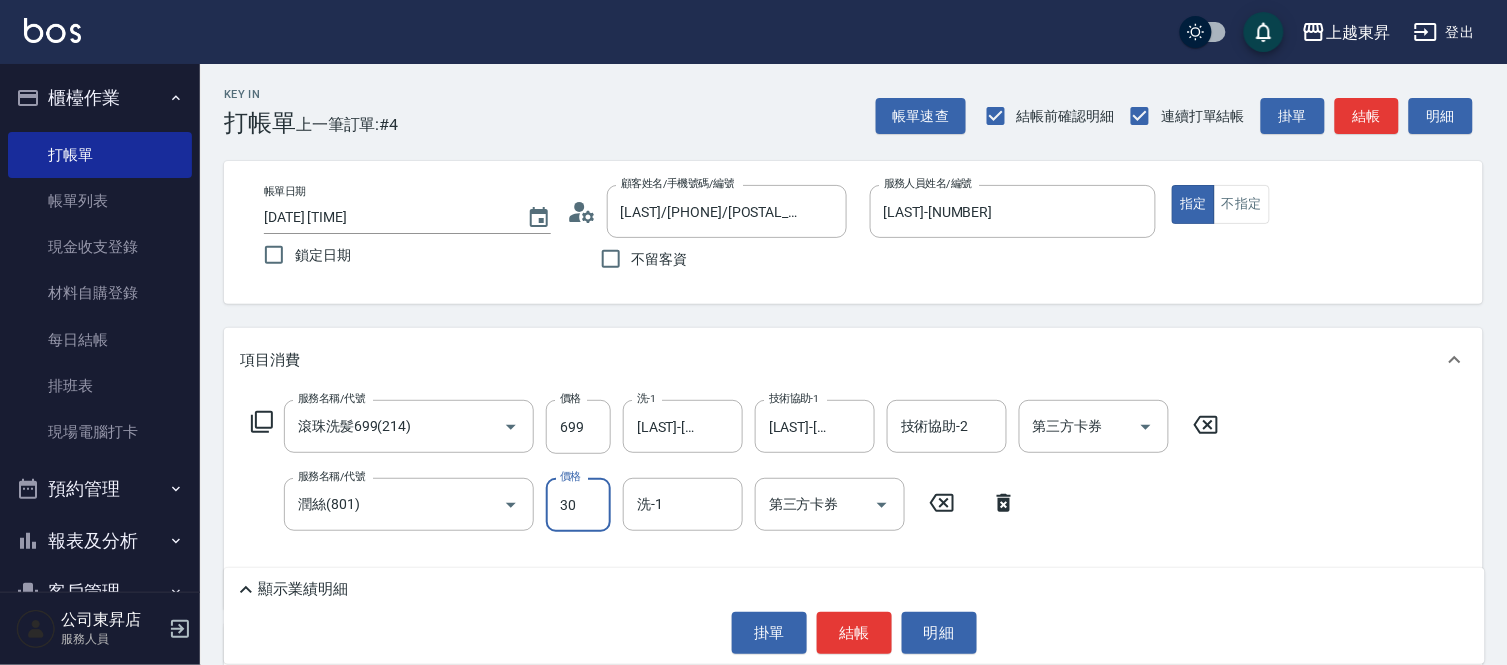 type on "30" 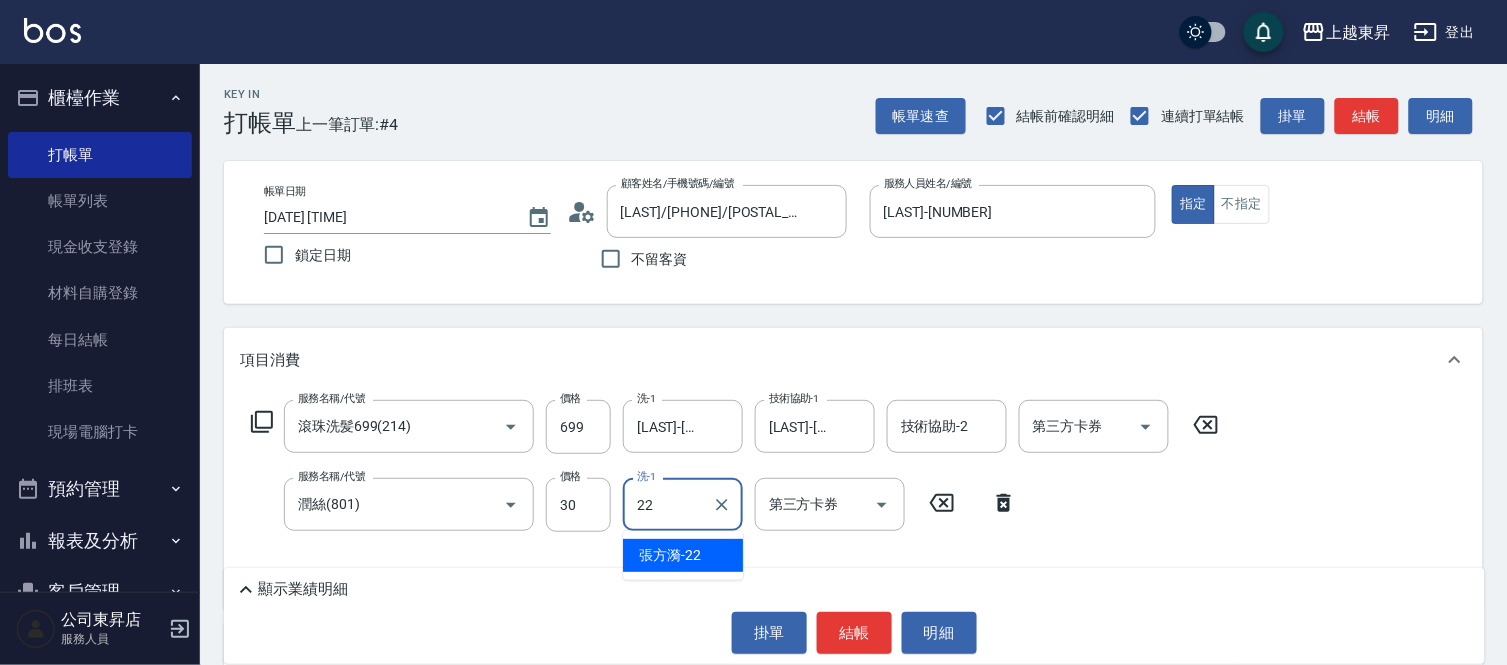 type on "[LAST]-[NUMBER]" 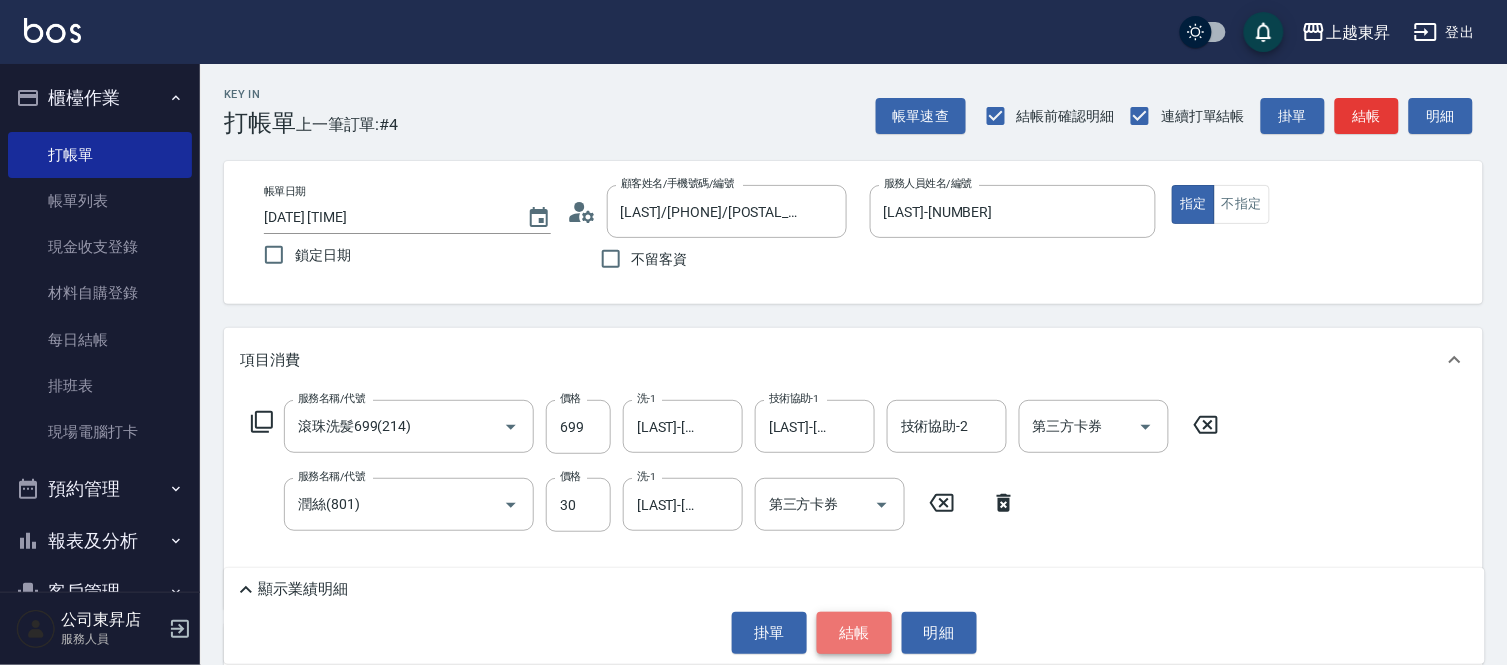 click on "結帳" at bounding box center (854, 633) 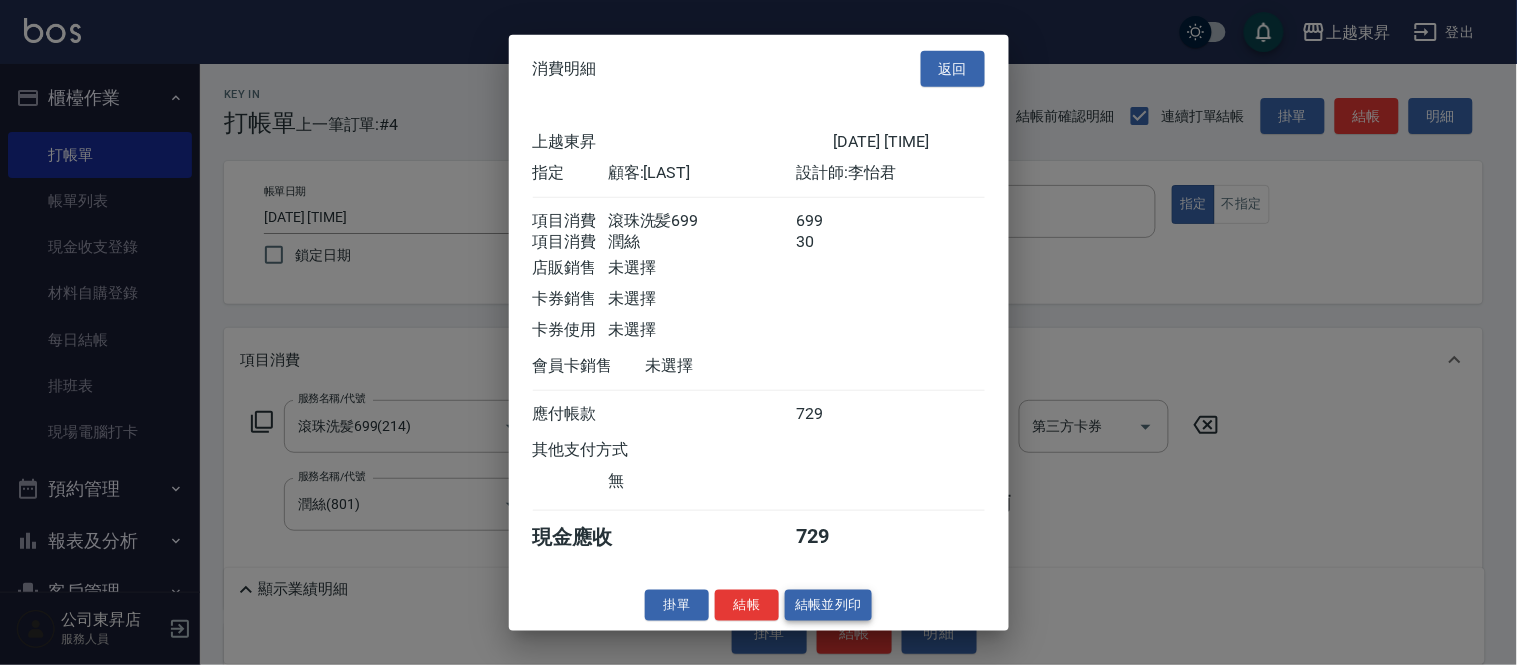 click on "結帳並列印" at bounding box center [828, 605] 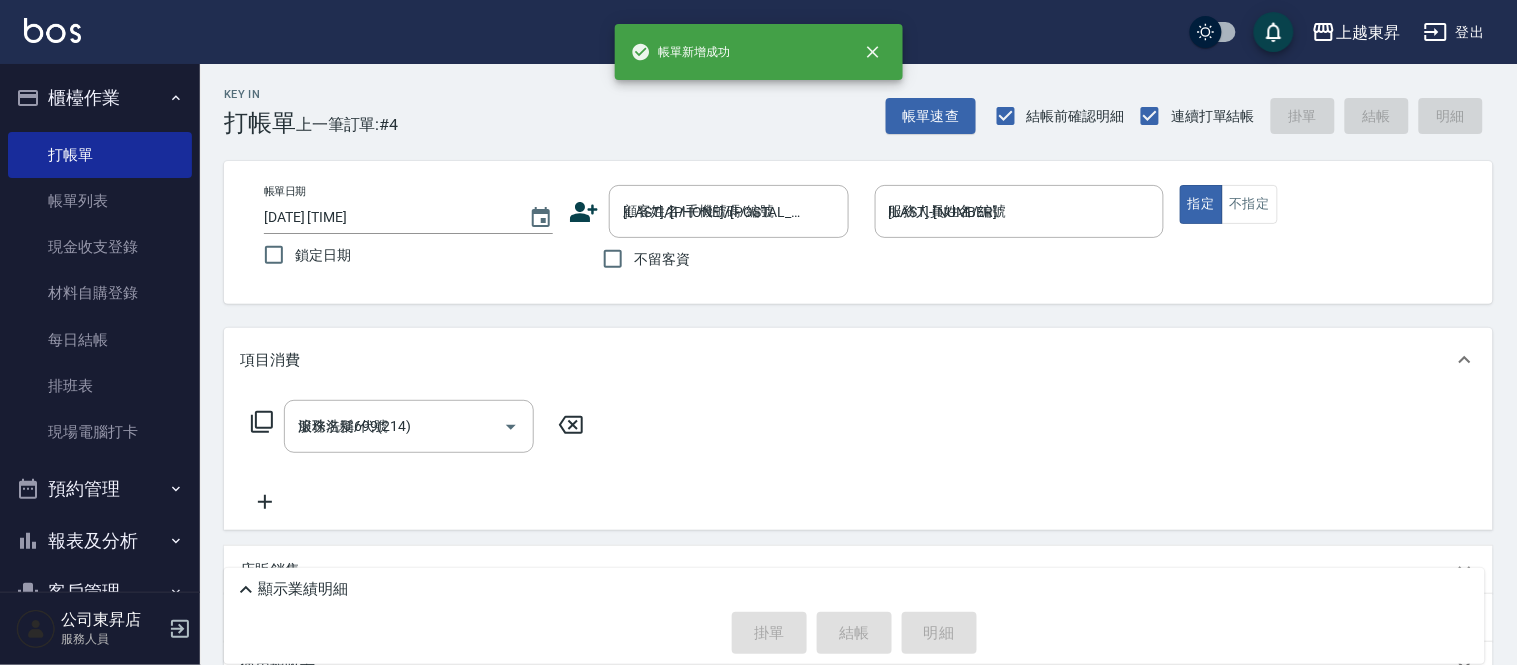 type on "[DATE] [TIME]" 